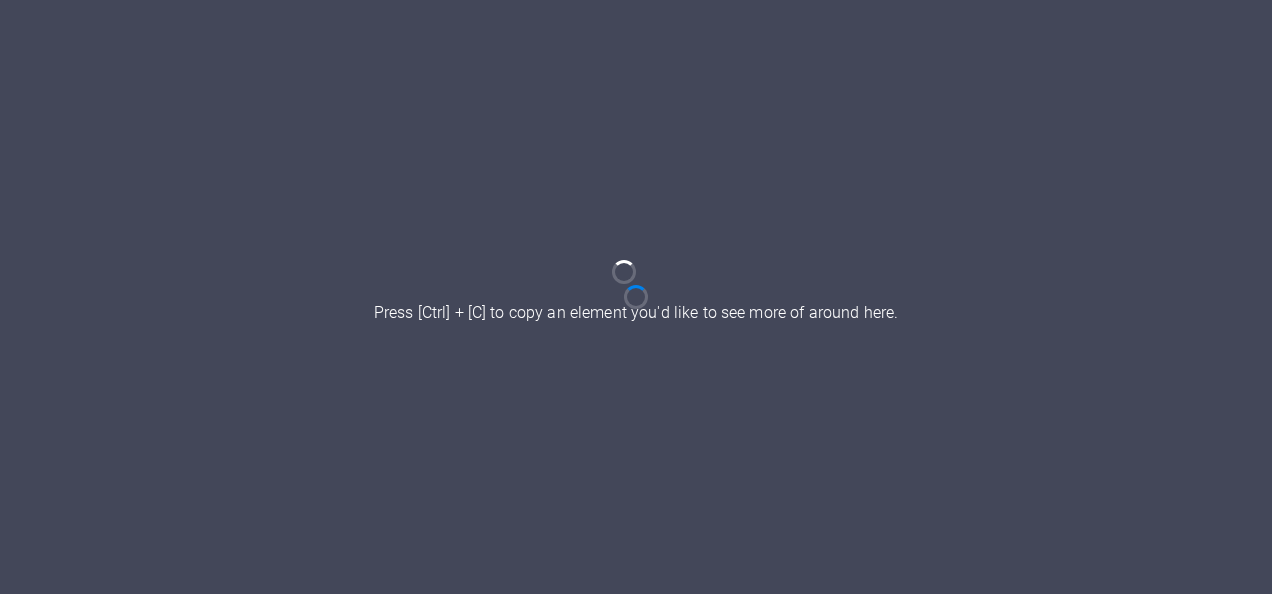 scroll, scrollTop: 0, scrollLeft: 0, axis: both 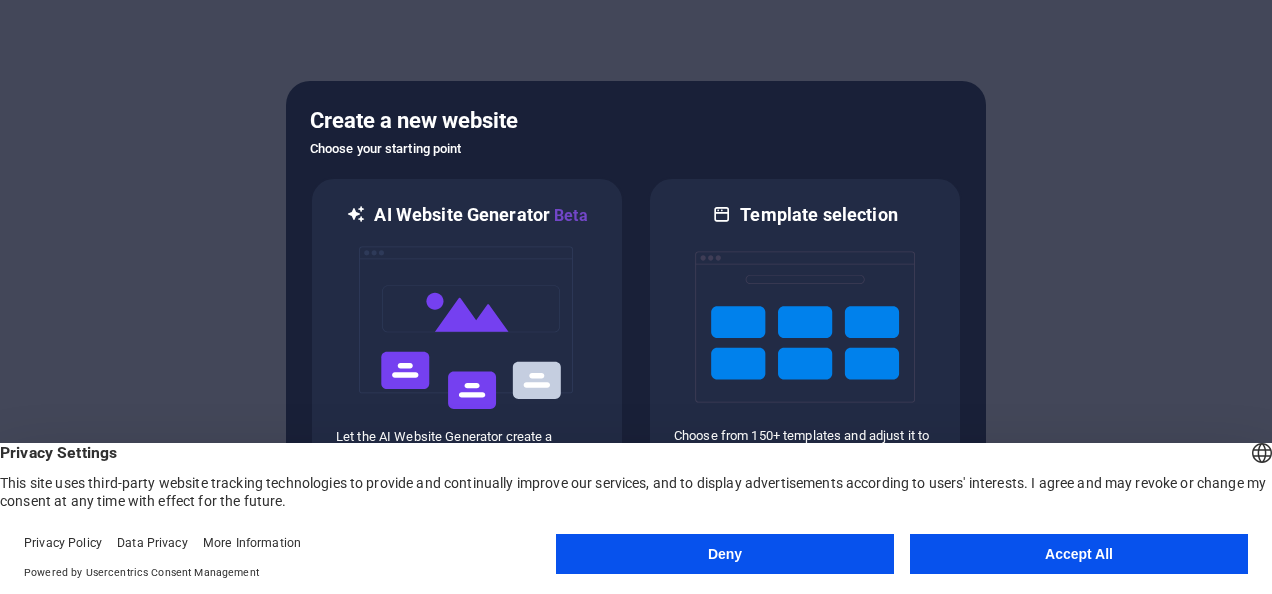 click on "Accept All" at bounding box center (1079, 554) 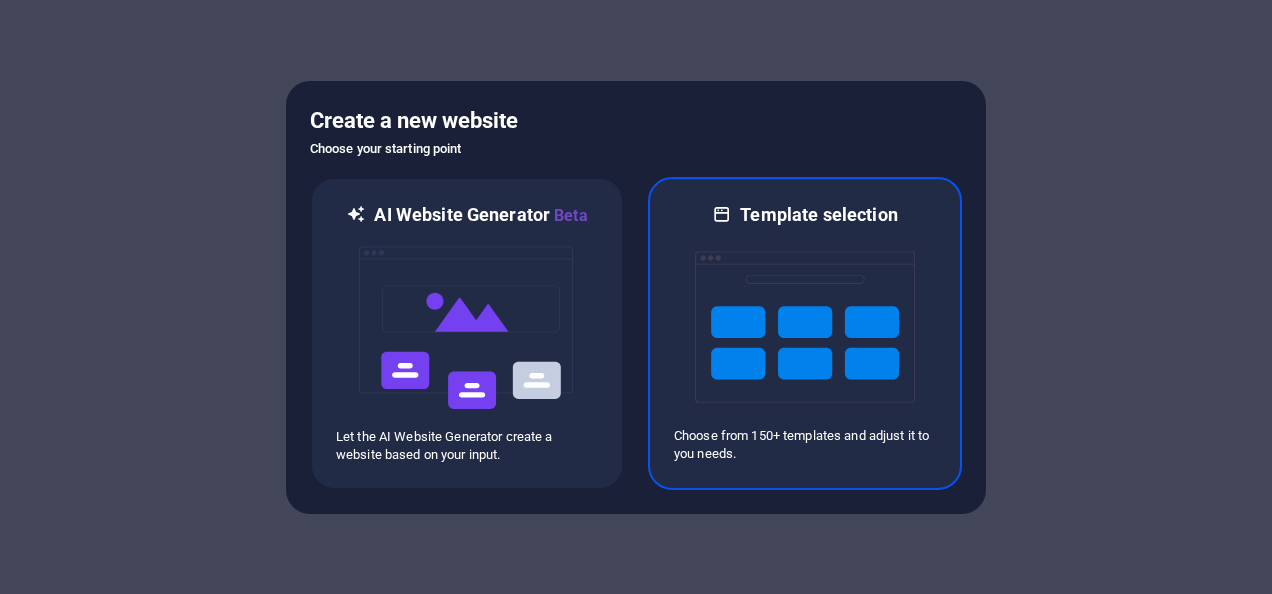 click on "Template selection" at bounding box center [818, 215] 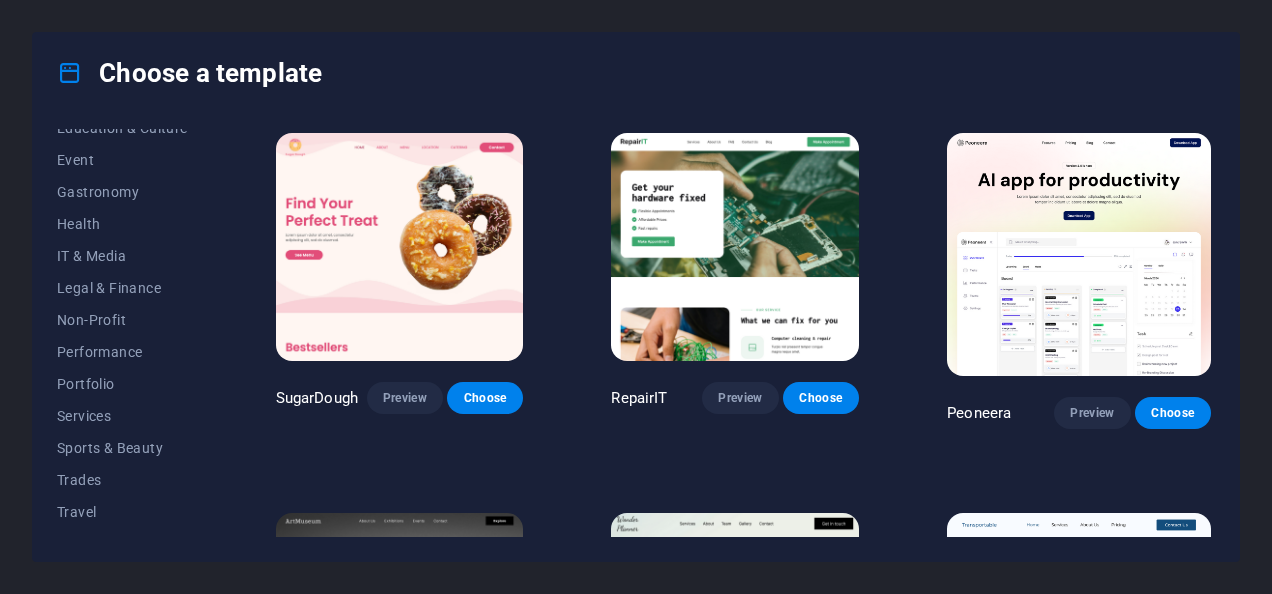 scroll, scrollTop: 391, scrollLeft: 0, axis: vertical 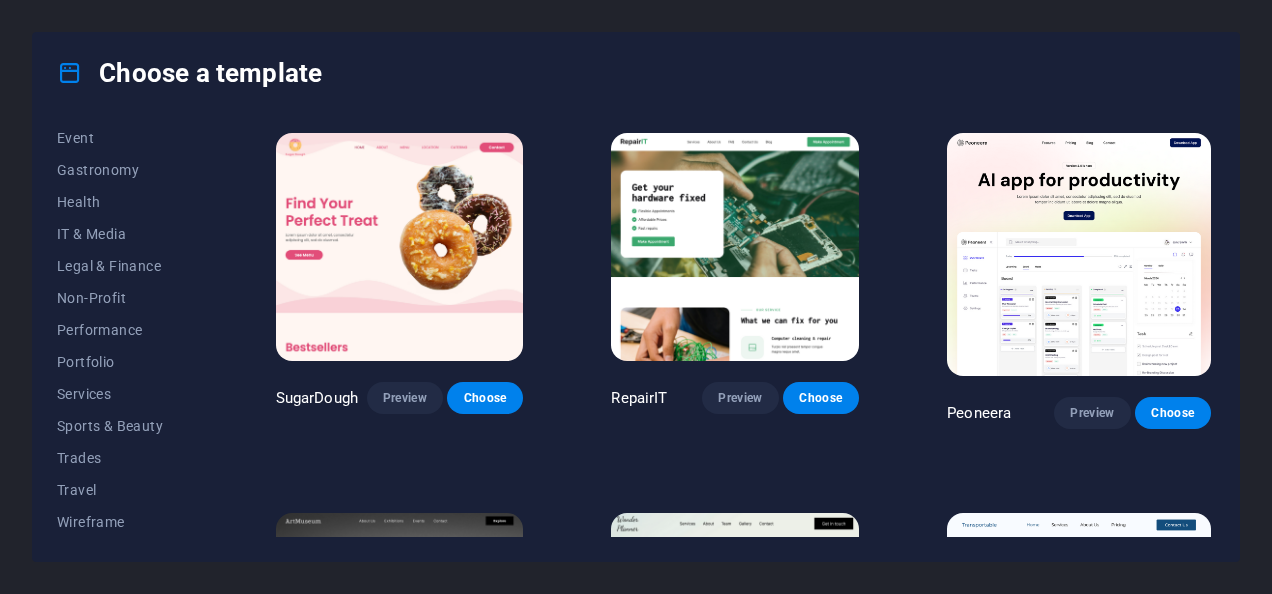 click on "bandtfencing.ca Press [Ctrl] + [C] to copy an element you'd like to see more of around here.
Choose a template All Templates My Templates New Trending Landingpage Multipager Onepager Art & Design Blank Blog Business Education & Culture Event Gastronomy Health IT & Media Legal & Finance Non-Profit Performance Portfolio Services Sports & Beauty Trades Travel Wireframe SugarDough Preview Choose RepairIT Preview Choose Peoneera Preview Choose Art Museum Preview Choose Wonder Planner Preview Choose Transportable Preview Choose S&L Preview Choose WePaint Preview Choose Eco-Con Preview Choose MeetUp Preview Choose Help & Care Preview Choose Podcaster Preview Choose Academix Preview Choose BIG Barber Shop Preview Choose Health & Food Preview Choose UrbanNest Interiors Preview Choose Green Change Preview Choose The Beauty Temple Preview Choose WeTrain Preview Choose Cleaner Preview Choose Johanna James Preview Choose Delicioso One" at bounding box center [636, 297] 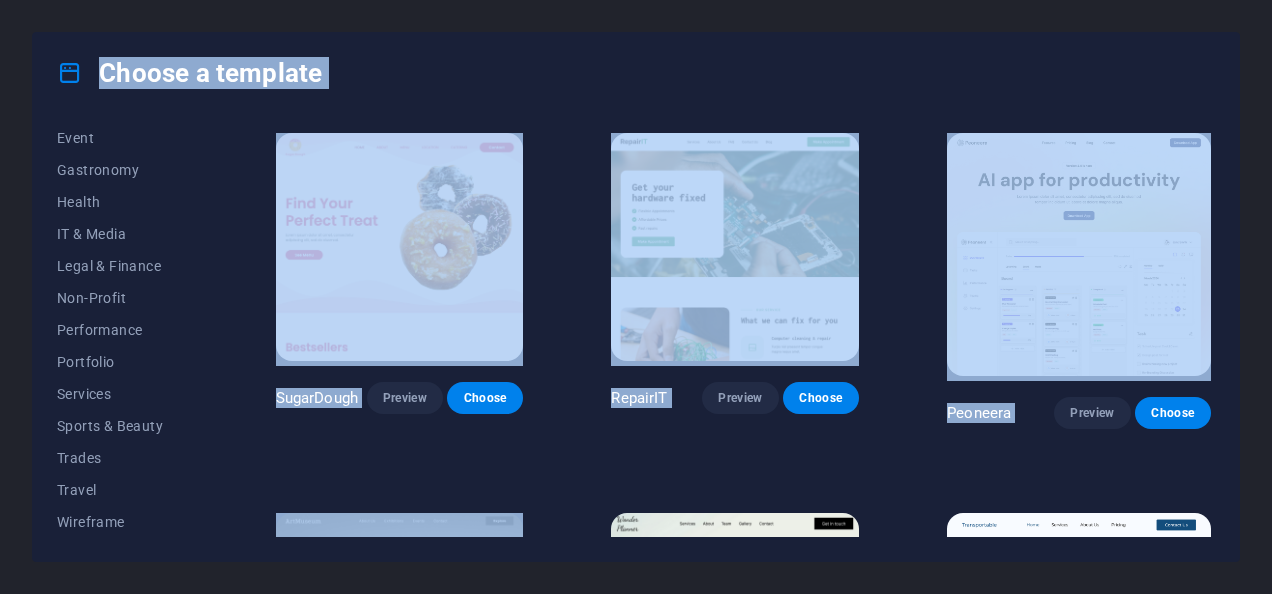 click on "bandtfencing.ca Press [Ctrl] + [C] to copy an element you'd like to see more of around here.
Choose a template All Templates My Templates New Trending Landingpage Multipager Onepager Art & Design Blank Blog Business Education & Culture Event Gastronomy Health IT & Media Legal & Finance Non-Profit Performance Portfolio Services Sports & Beauty Trades Travel Wireframe SugarDough Preview Choose RepairIT Preview Choose Peoneera Preview Choose Art Museum Preview Choose Wonder Planner Preview Choose Transportable Preview Choose S&L Preview Choose WePaint Preview Choose Eco-Con Preview Choose MeetUp Preview Choose Help & Care Preview Choose Podcaster Preview Choose Academix Preview Choose BIG Barber Shop Preview Choose Health & Food Preview Choose UrbanNest Interiors Preview Choose Green Change Preview Choose The Beauty Temple Preview Choose WeTrain Preview Choose Cleaner Preview Choose Johanna James Preview Choose Delicioso One" at bounding box center [636, 297] 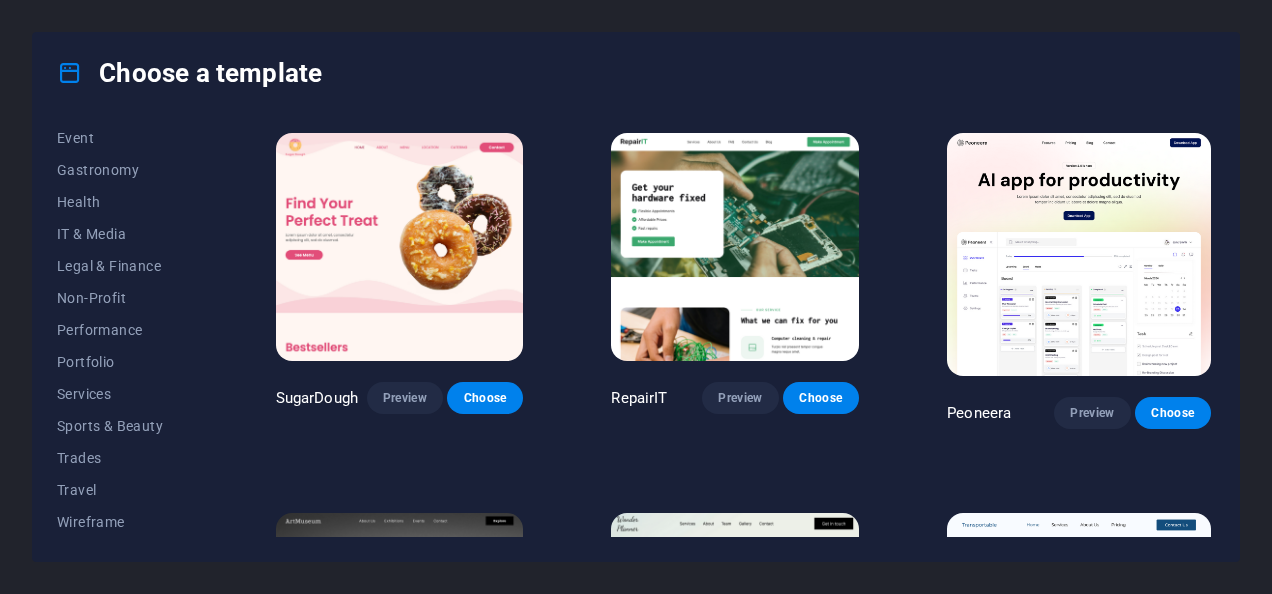 click on "All Templates My Templates New Trending Landingpage Multipager Onepager Art & Design Blank Blog Business Education & Culture Event Gastronomy Health IT & Media Legal & Finance Non-Profit Performance Portfolio Services Sports & Beauty Trades Travel Wireframe SugarDough Preview Choose RepairIT Preview Choose Peoneera Preview Choose Art Museum Preview Choose Wonder Planner Preview Choose Transportable Preview Choose S&L Preview Choose WePaint Preview Choose Eco-Con Preview Choose MeetUp Preview Choose Help & Care Preview Choose Podcaster Preview Choose Academix Preview Choose BIG Barber Shop Preview Choose Health & Food Preview Choose UrbanNest Interiors Preview Choose Green Change Preview Choose The Beauty Temple Preview Choose WeTrain Preview Choose Cleaner Preview Choose Johanna James Preview Choose Delicioso Preview Choose Dream Garden Preview Choose LumeDeAqua Preview Choose Pets Care Preview Choose SafeSpace Preview Choose Midnight Rain Bar Preview Choose Drive Preview Choose Estator Preview Choose Preview" at bounding box center (636, 337) 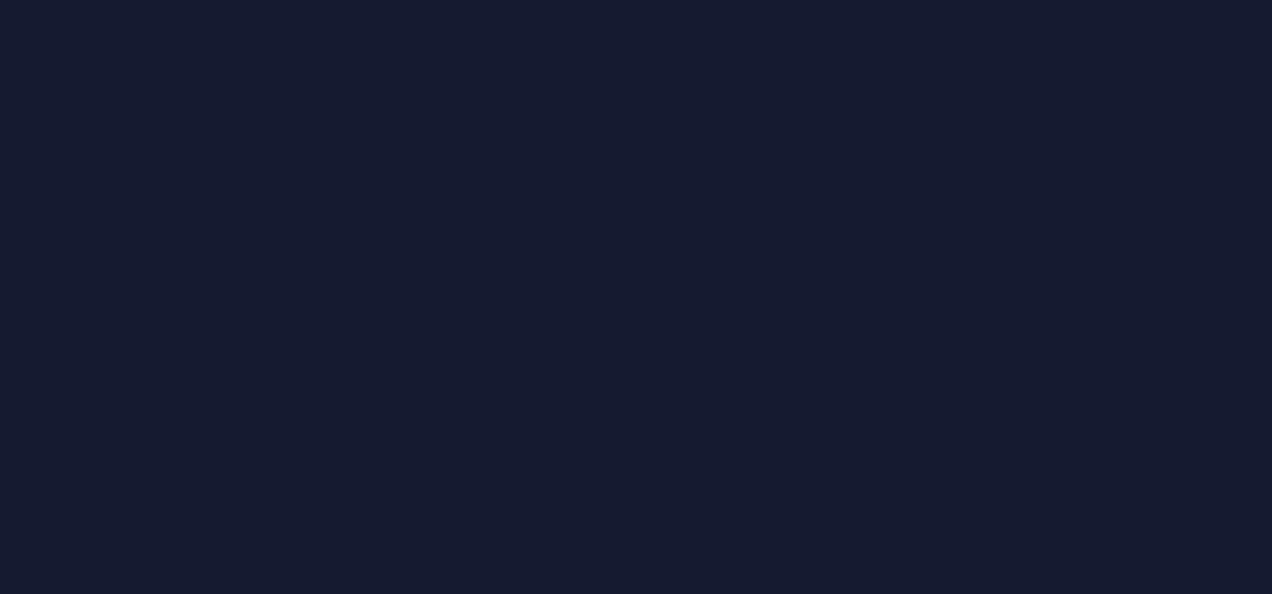 scroll, scrollTop: 0, scrollLeft: 0, axis: both 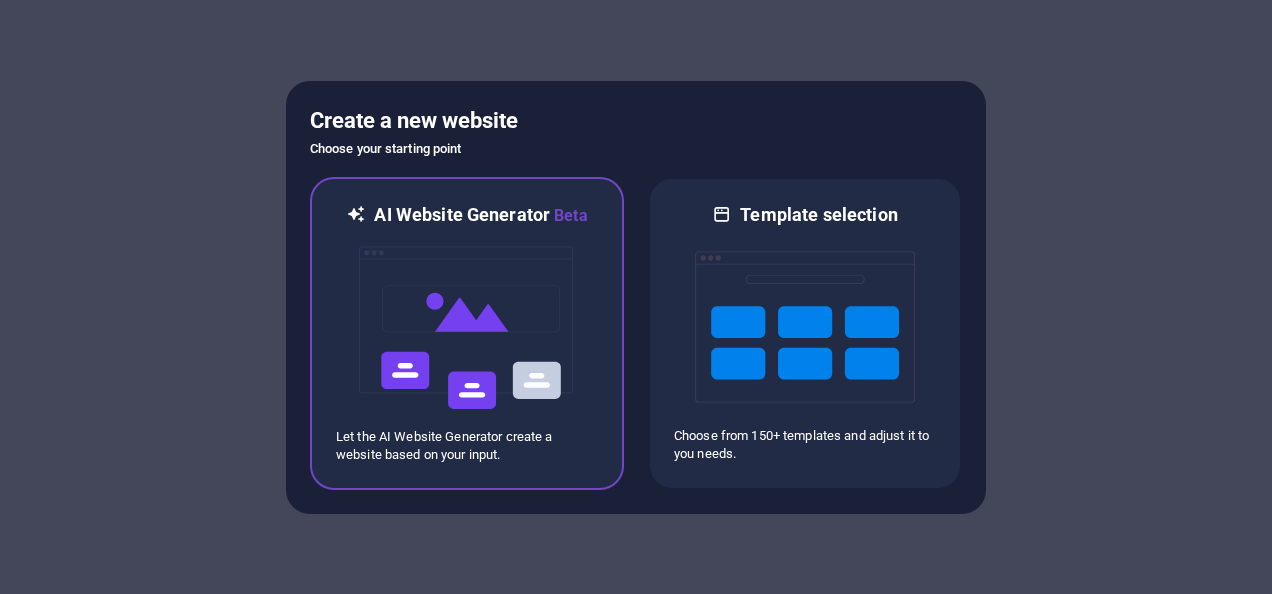 click at bounding box center (467, 328) 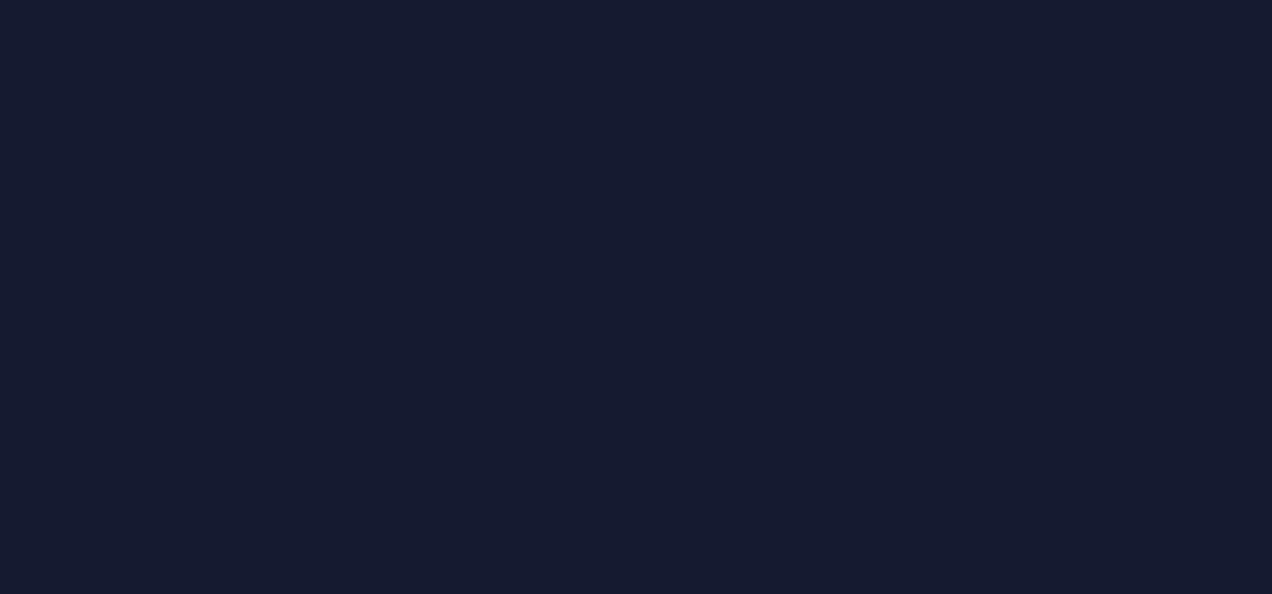 scroll, scrollTop: 0, scrollLeft: 0, axis: both 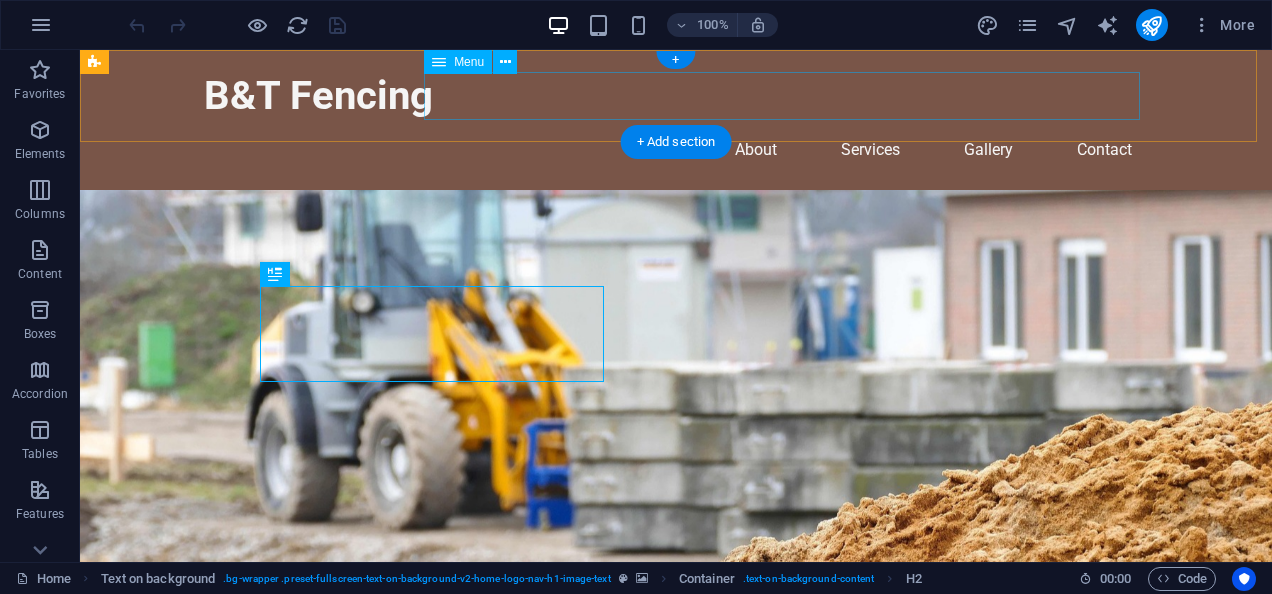 click on "Home About Services Gallery Contact" at bounding box center (676, 150) 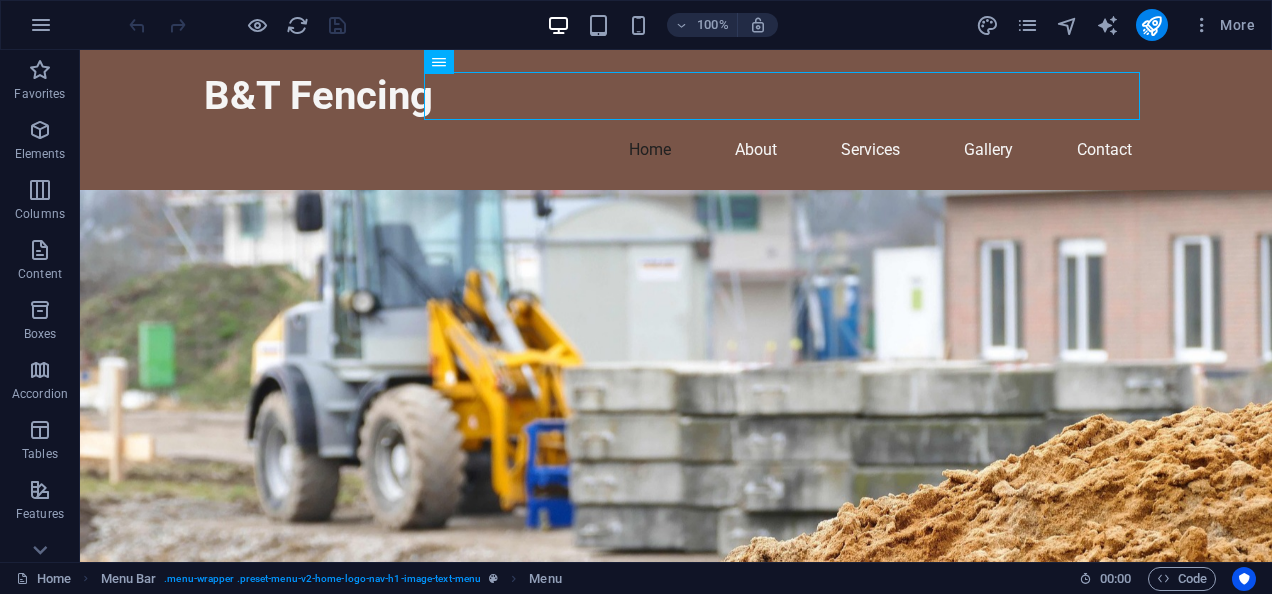 click at bounding box center [676, 438] 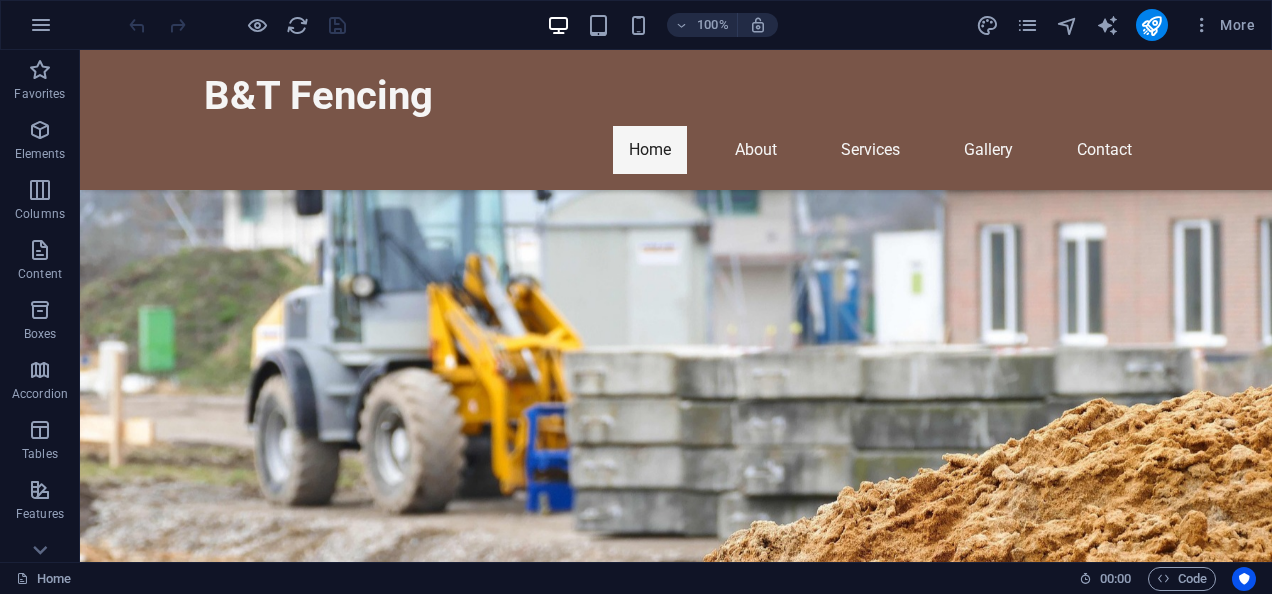 scroll, scrollTop: 0, scrollLeft: 0, axis: both 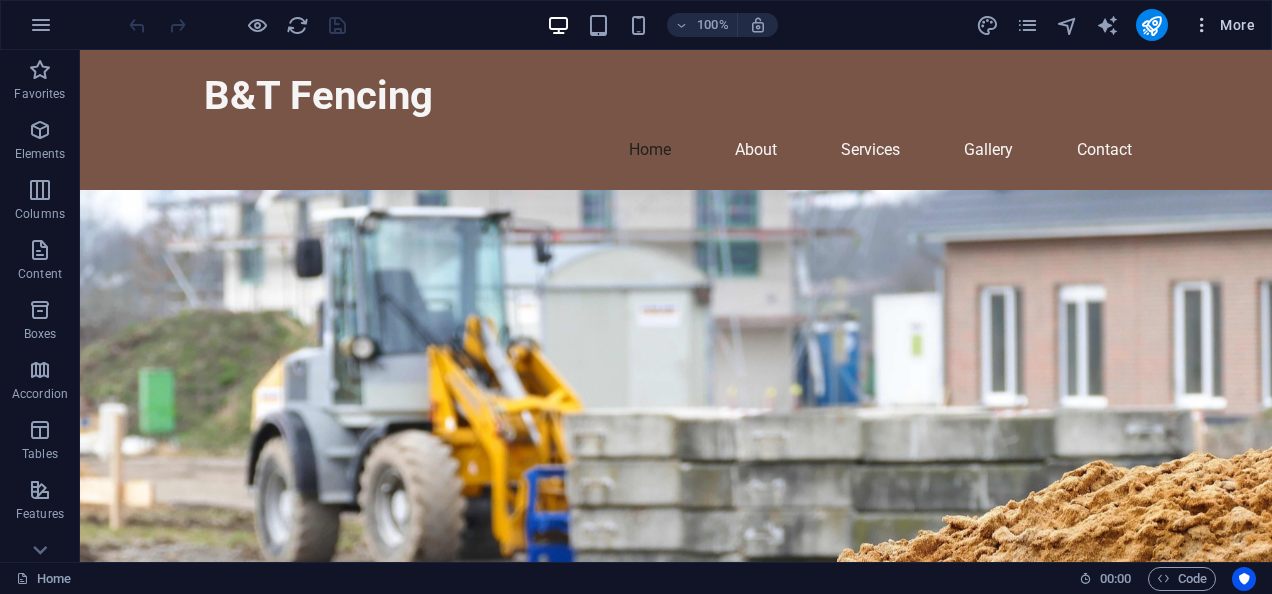 click on "More" at bounding box center [1223, 25] 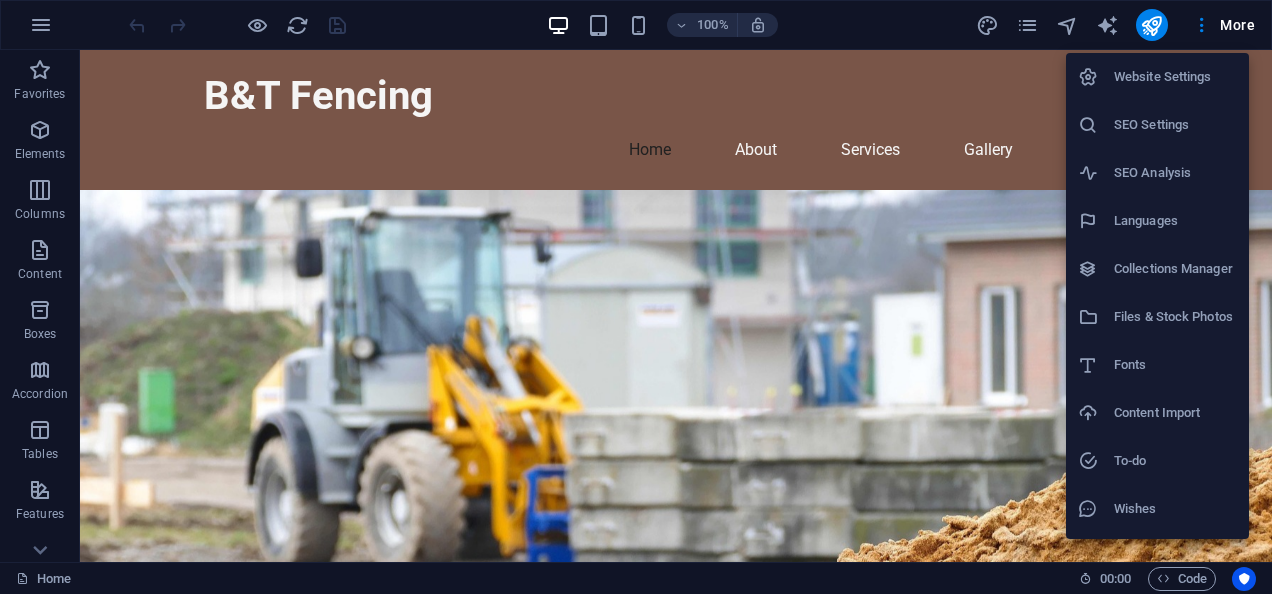 click on "Content Import" at bounding box center [1157, 413] 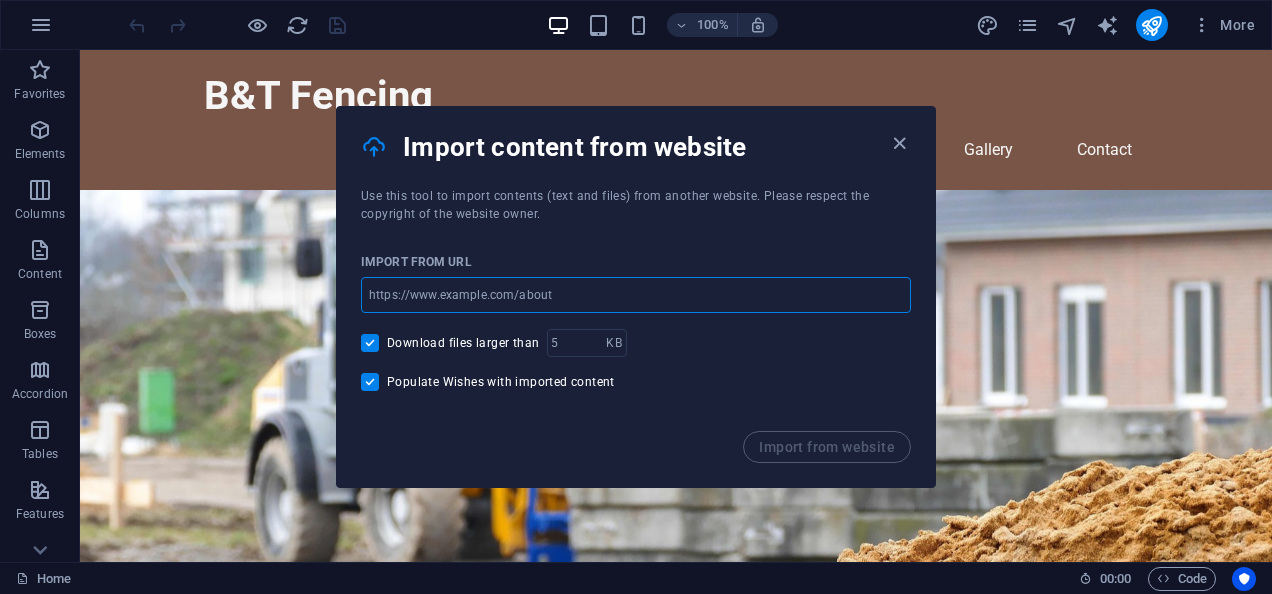 click at bounding box center (636, 295) 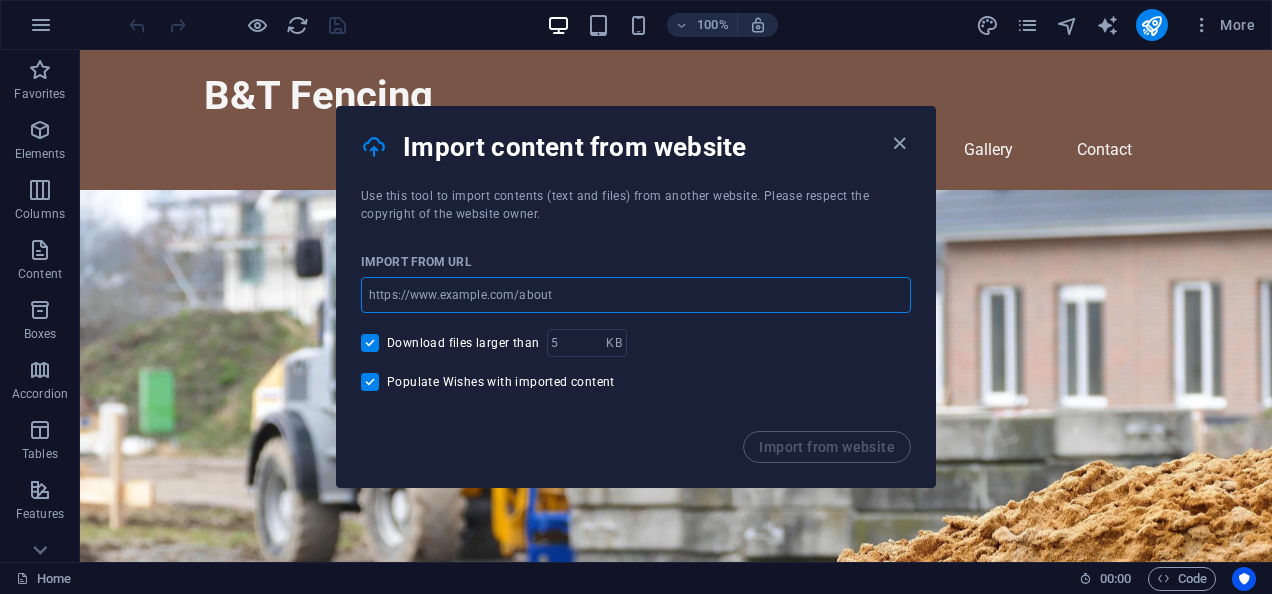 paste on "https://sites.google.com/view/btfencing/home" 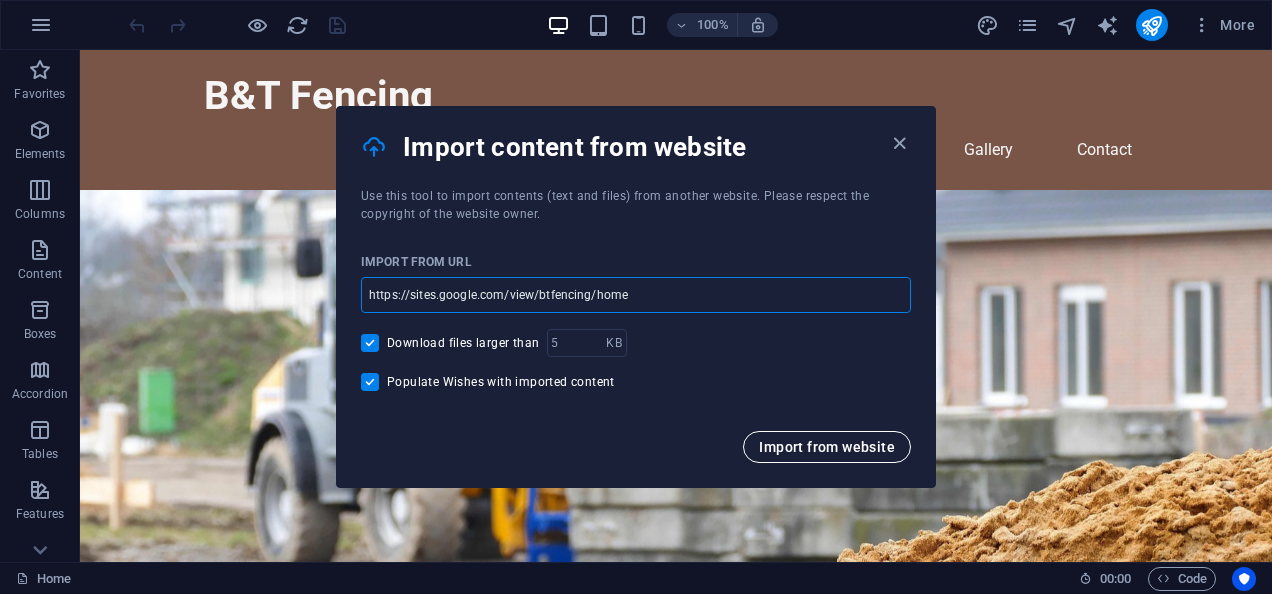 type on "https://sites.google.com/view/btfencing/home" 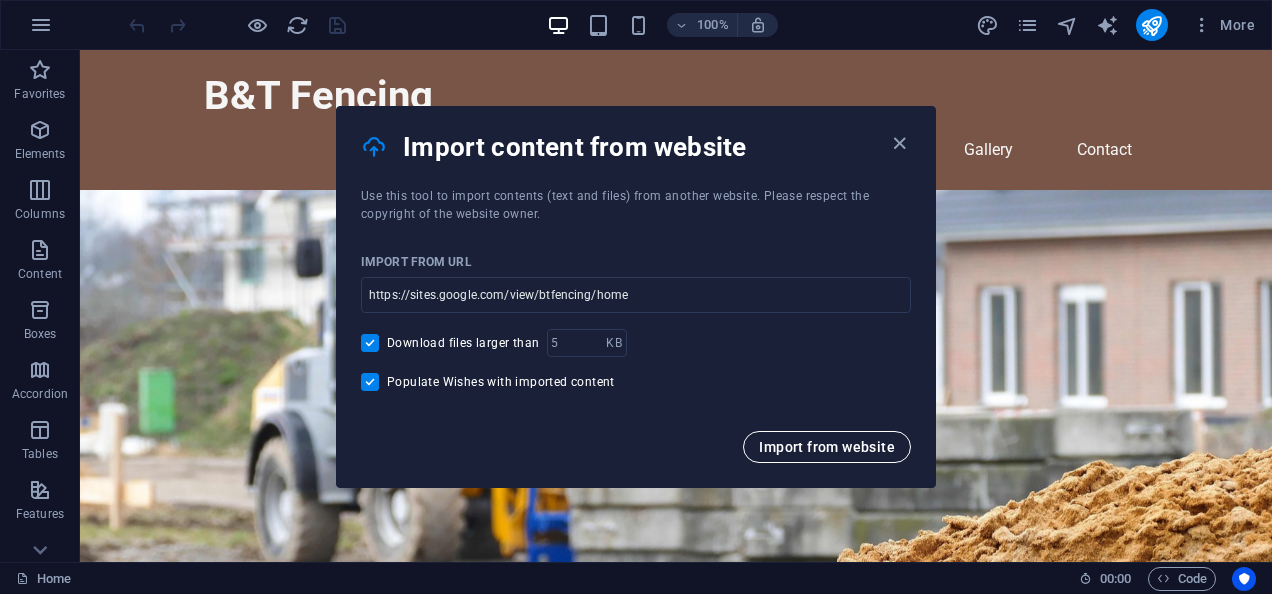 click on "Import from website" at bounding box center [827, 447] 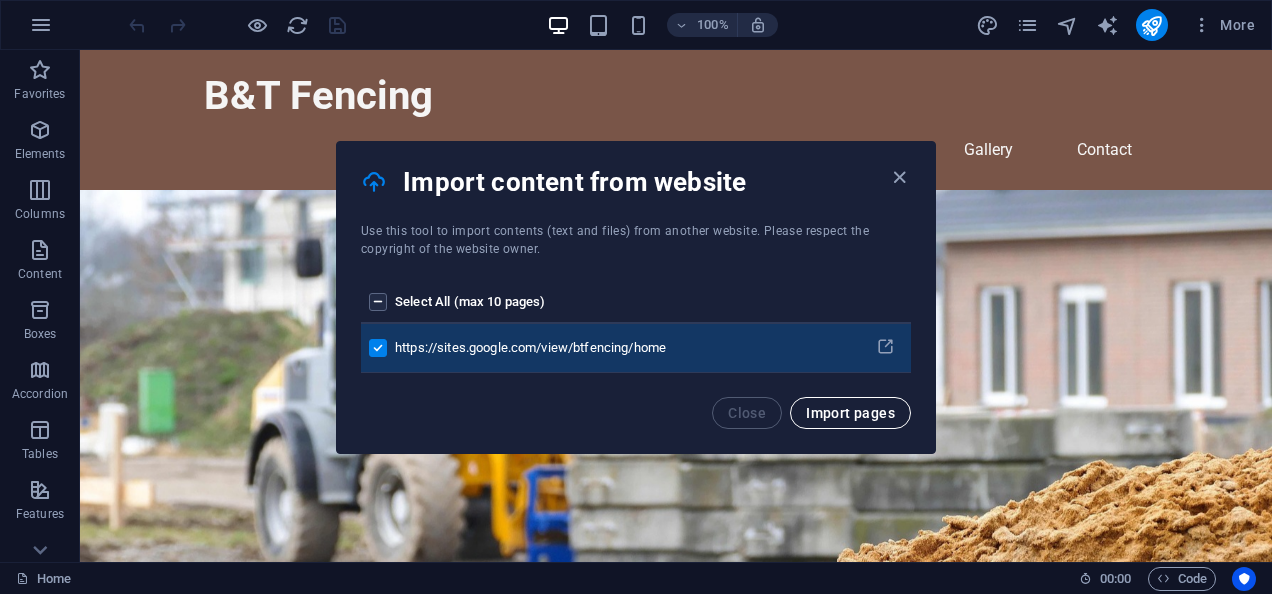 click on "Import pages" at bounding box center [850, 413] 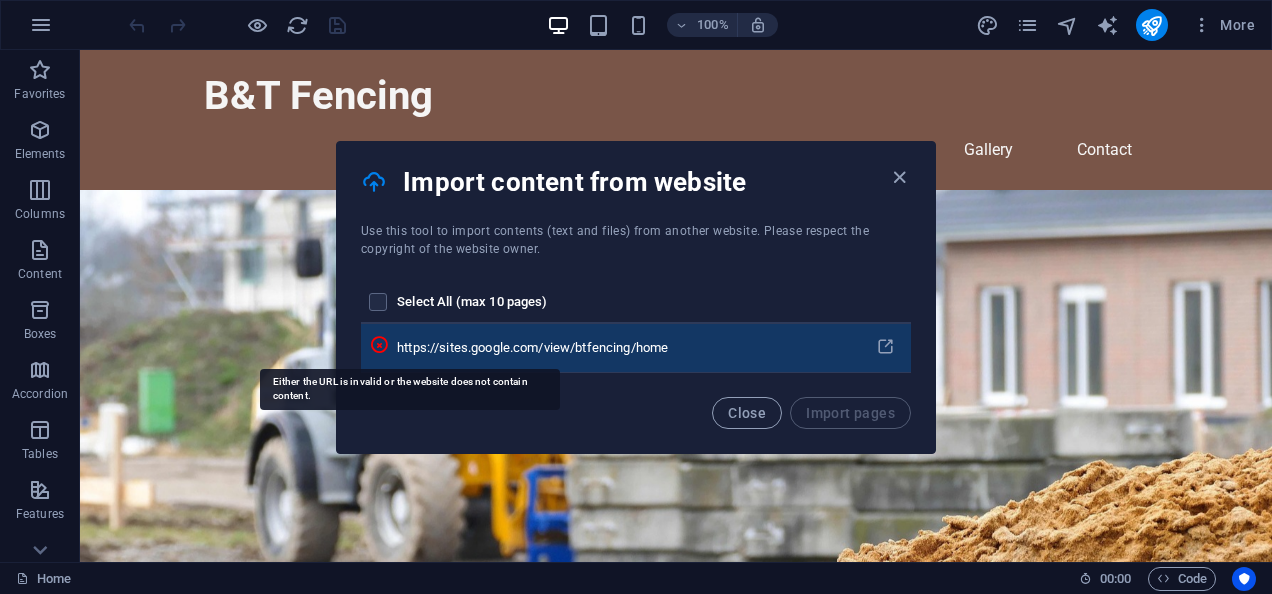 click at bounding box center [379, 345] 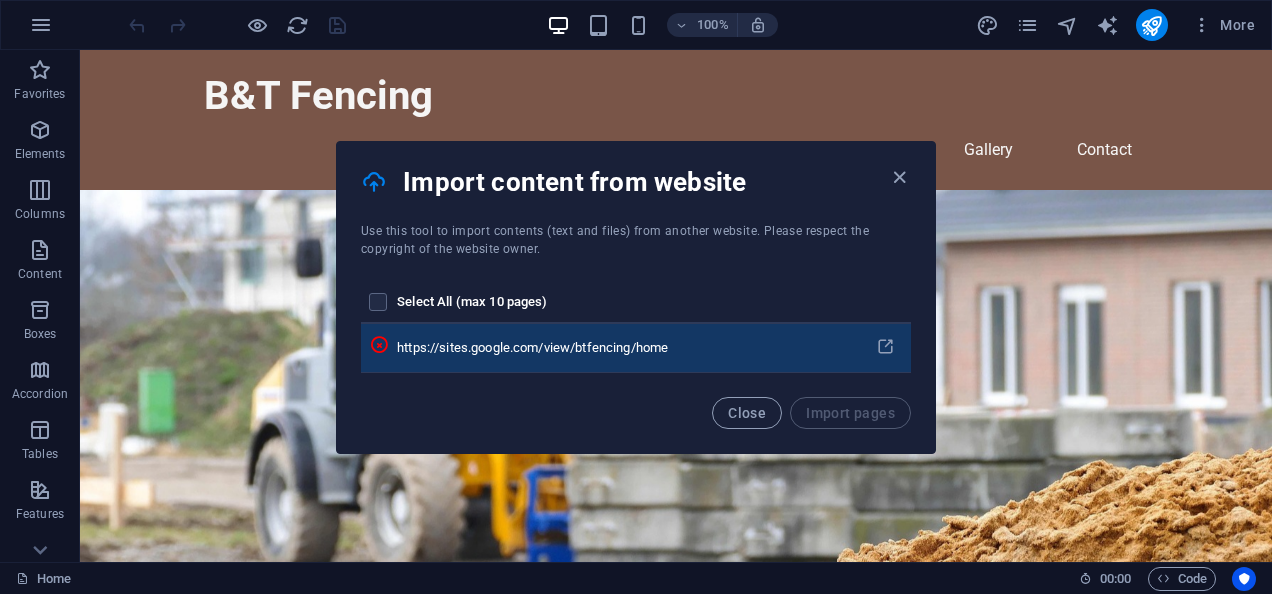 click on "https://sites.google.com/view/btfencing/home" at bounding box center [628, 348] 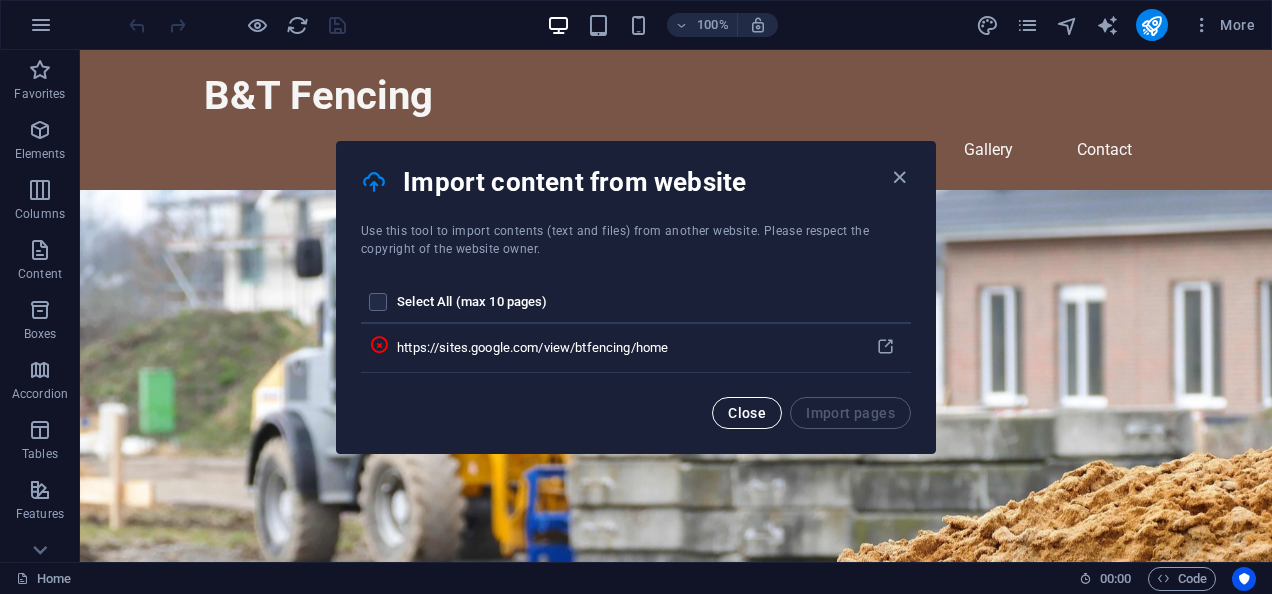 click on "Close" at bounding box center [747, 413] 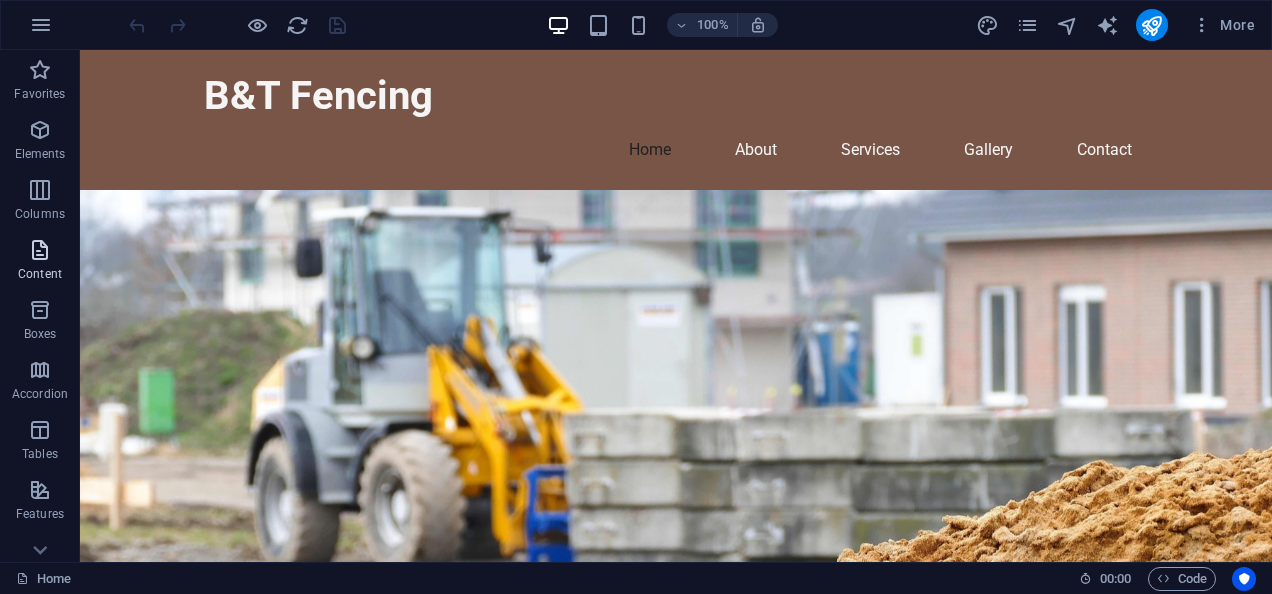 click at bounding box center (40, 250) 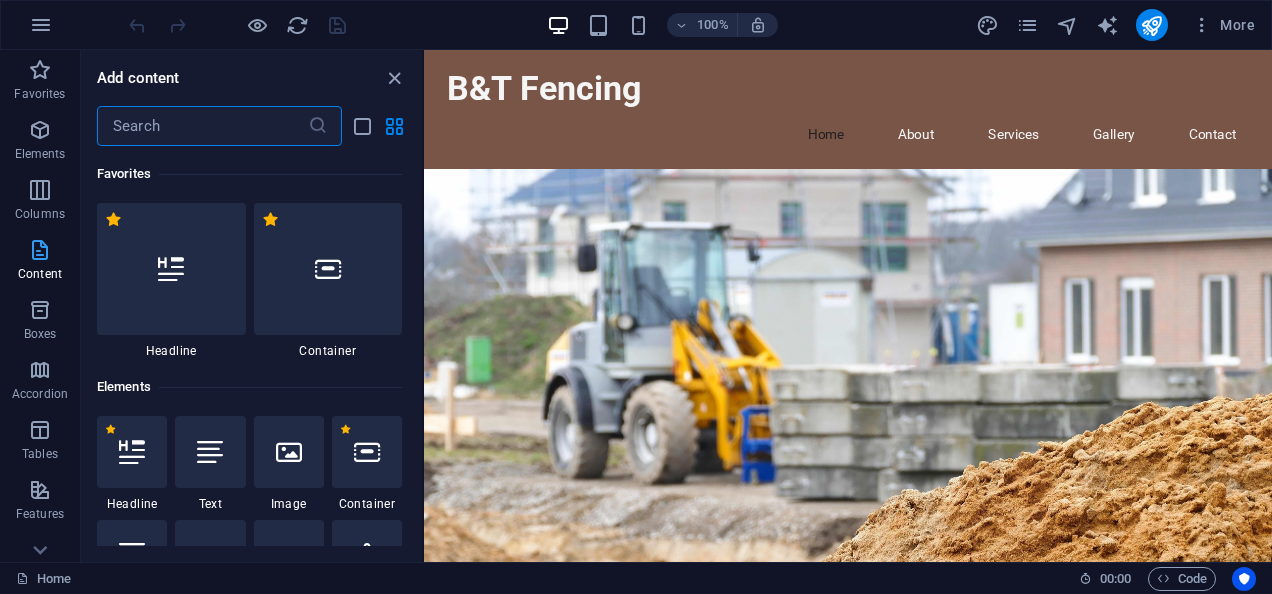 click at bounding box center (40, 250) 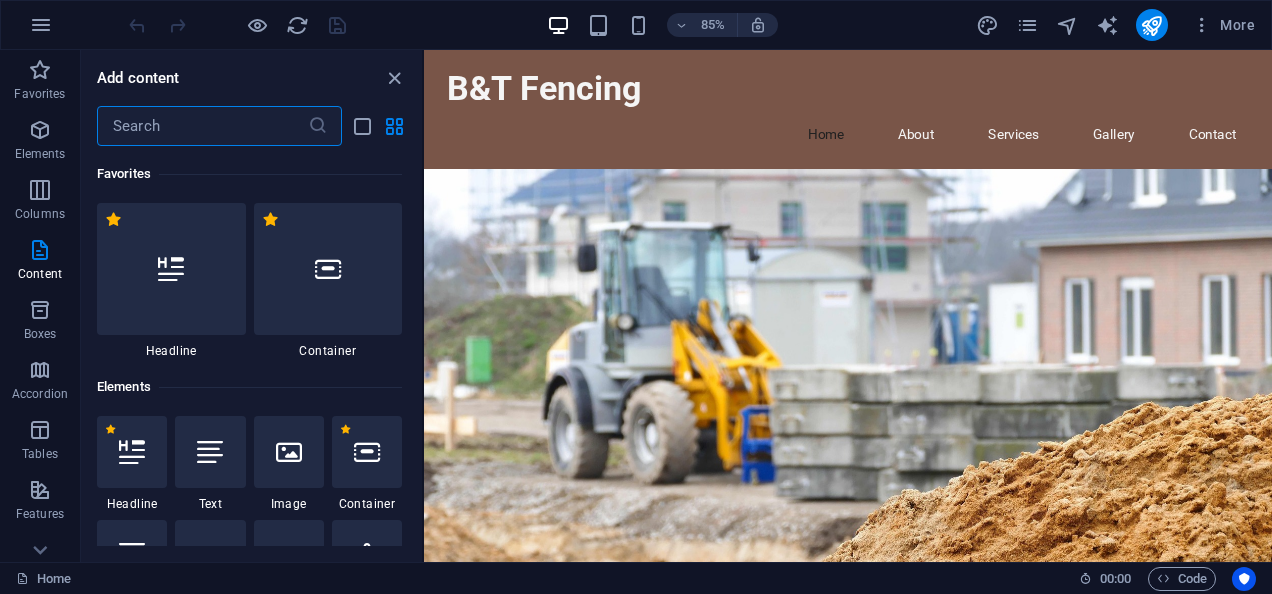 click at bounding box center (202, 126) 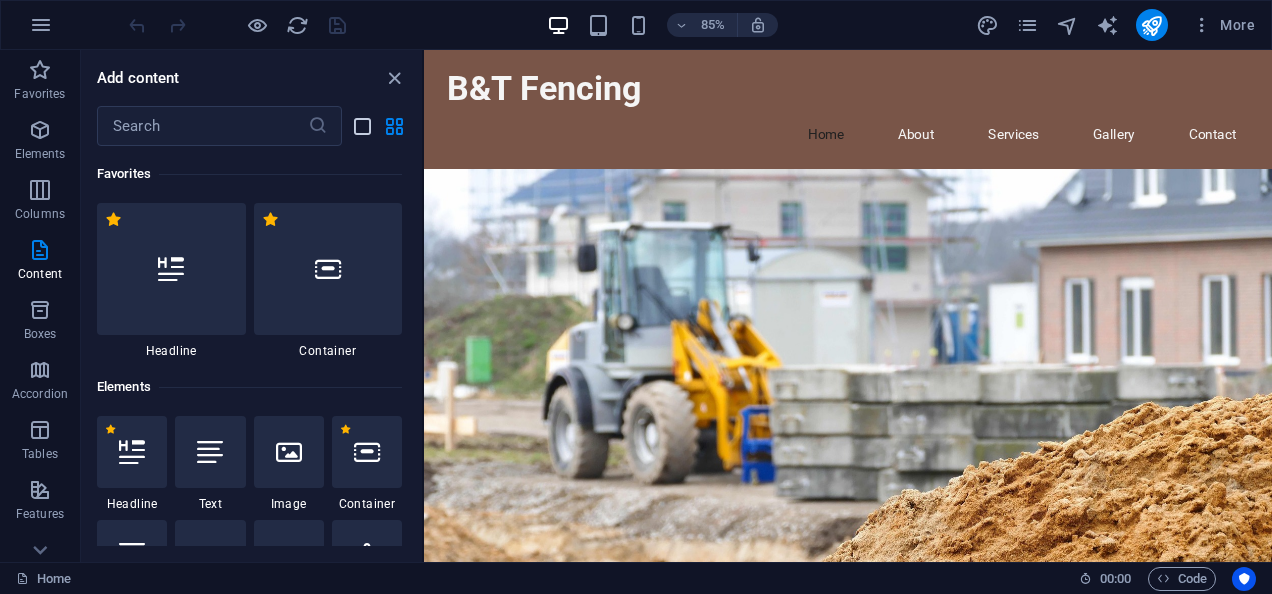 click at bounding box center [362, 126] 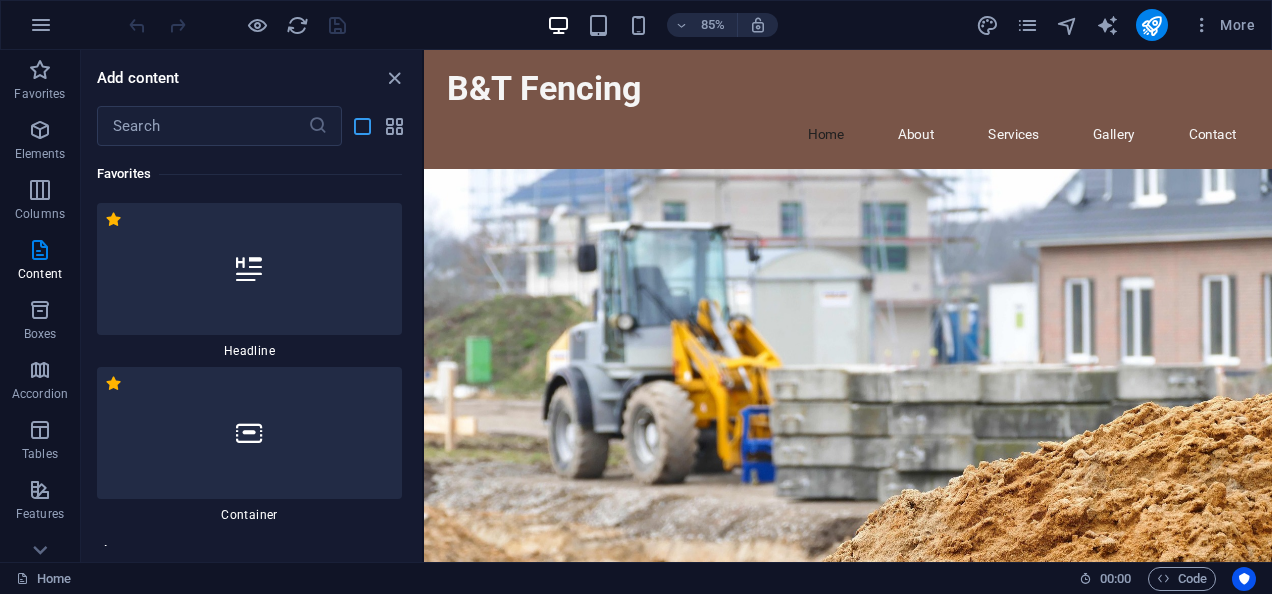 click at bounding box center [362, 126] 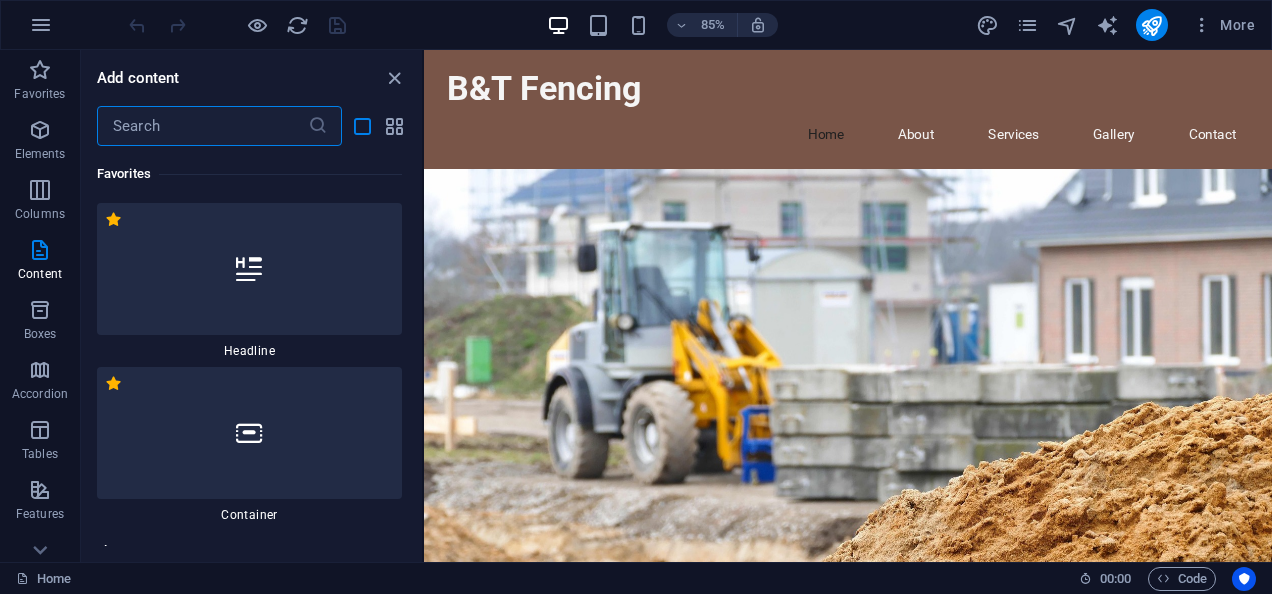 click at bounding box center [202, 126] 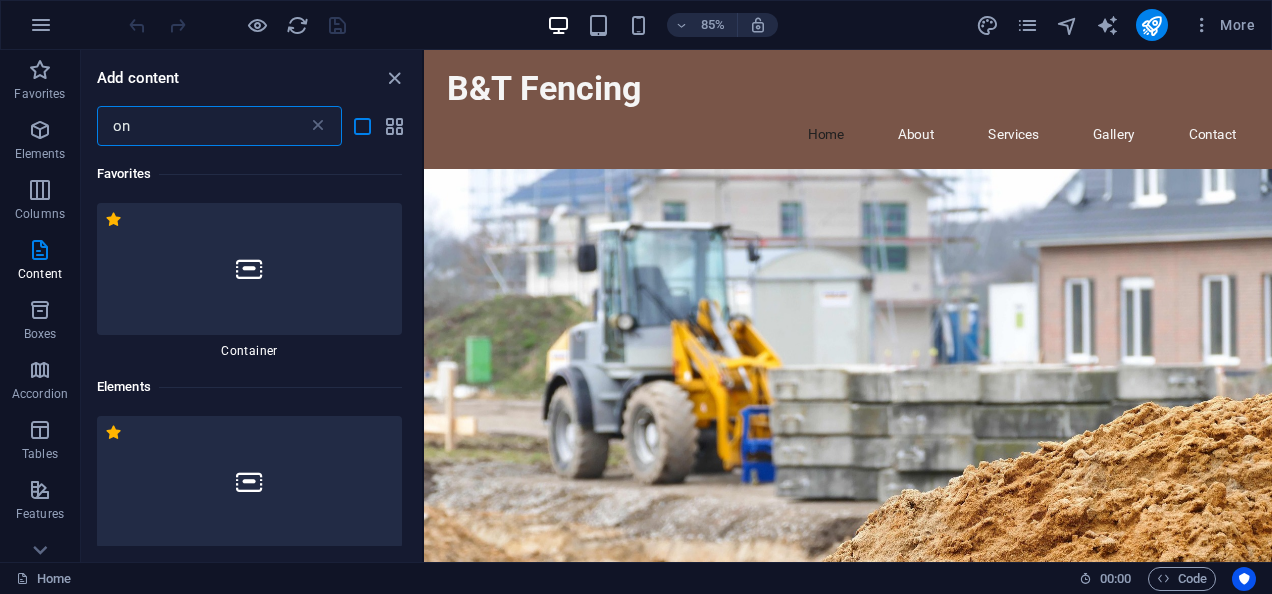 type on "on" 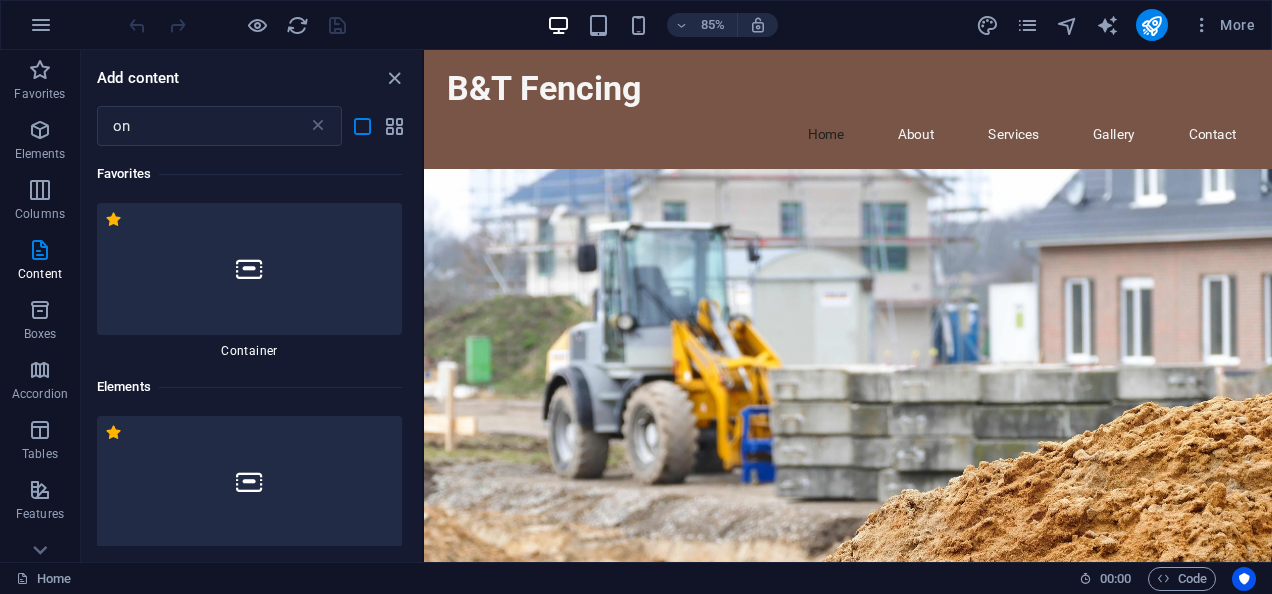 click on "Favorites 1 Star Container Elements 1 Star Container 1 Star Icon 1 Star Button Columns 1 Star Container 1 Star 2 columns 1 Star 3 columns 1 Star 4 columns 1 Star 5 columns 1 Star 6 columns Content 1 Star Text on background centered 1 Star Text on background 1 Star Floating Image offset 1 Star Floating Image 1 Star Floating Image right 1 Star Floating Image round 1 Star Button series 1 Star Image with Content Block 1 Star Separator diagonal Boxes 1 Star Icon List 1 Star Boxes bordered 1 Star Boxes 1 Star Boxes with icons left 1 Star Boxes with icons outside 1 Star Grid Accordion 1 Star Accordion bordered 1 Star Accordion 1 Star Vertical Tabs 1 Star Tabs 1 Star Icon Tabs 1 Star Image tabs Tables 1 Star Table horizontally striped Features 1 Star Read More Text 1 Star Typewriter 1 Star Cookie Bar 1 Star Cookie Consent Bar 1 Star Image Comparison 1 Star Image Comparison with track 1 Star Countdown 1 Star Social Media Icons 1 Star Content Marquee 1 Star Back button 1 Star Top button bordered 1 Star Top button Forms" at bounding box center [251, 346] 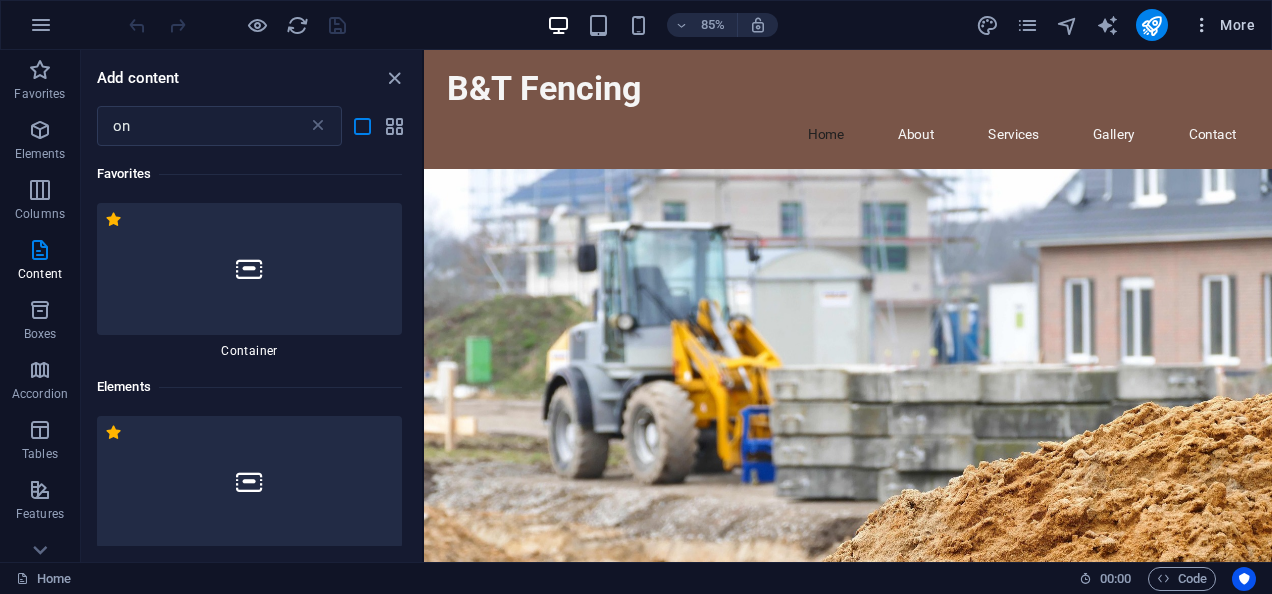 click on "More" at bounding box center [1223, 25] 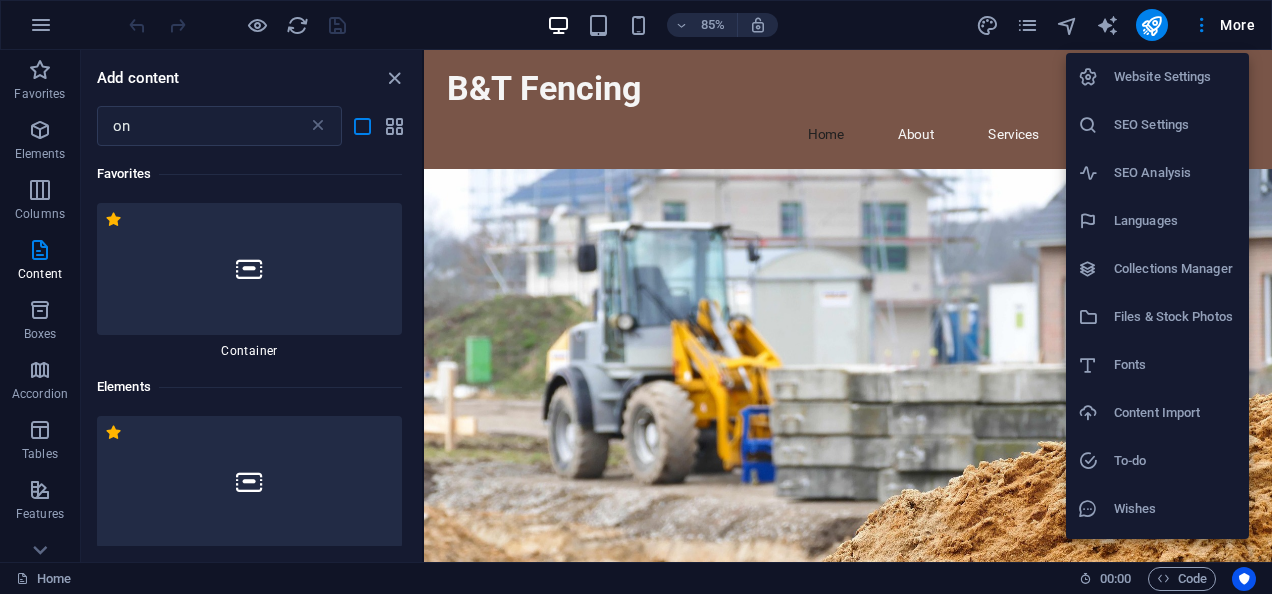 click on "Content Import" at bounding box center (1175, 413) 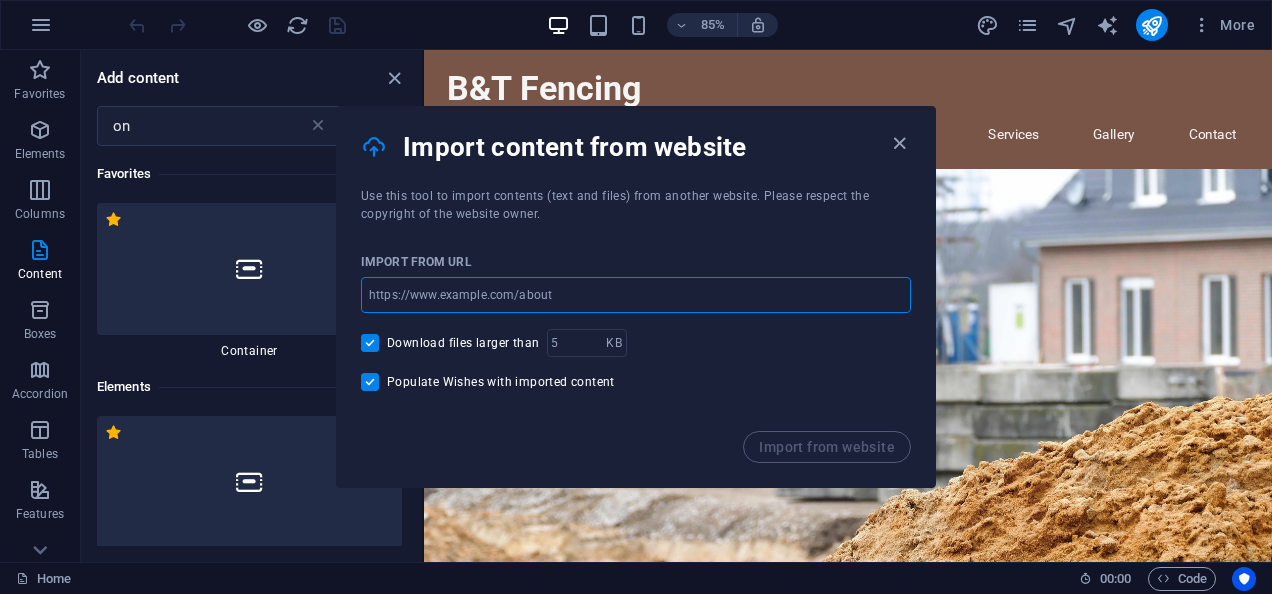 click at bounding box center [636, 295] 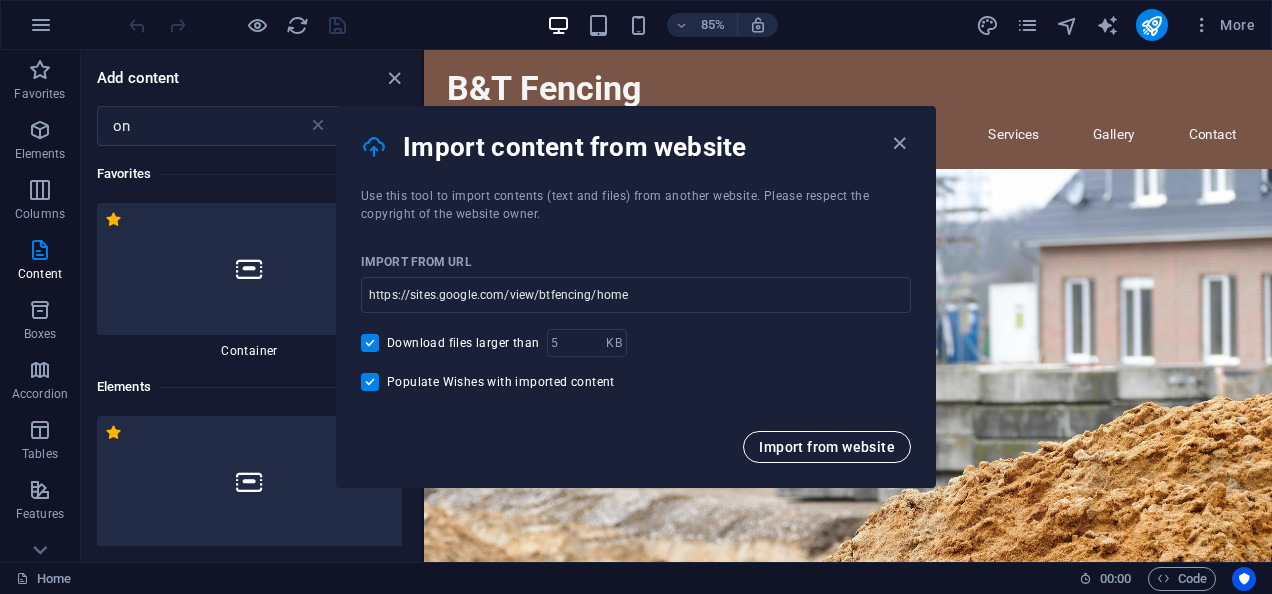 click on "Import from website" at bounding box center [827, 447] 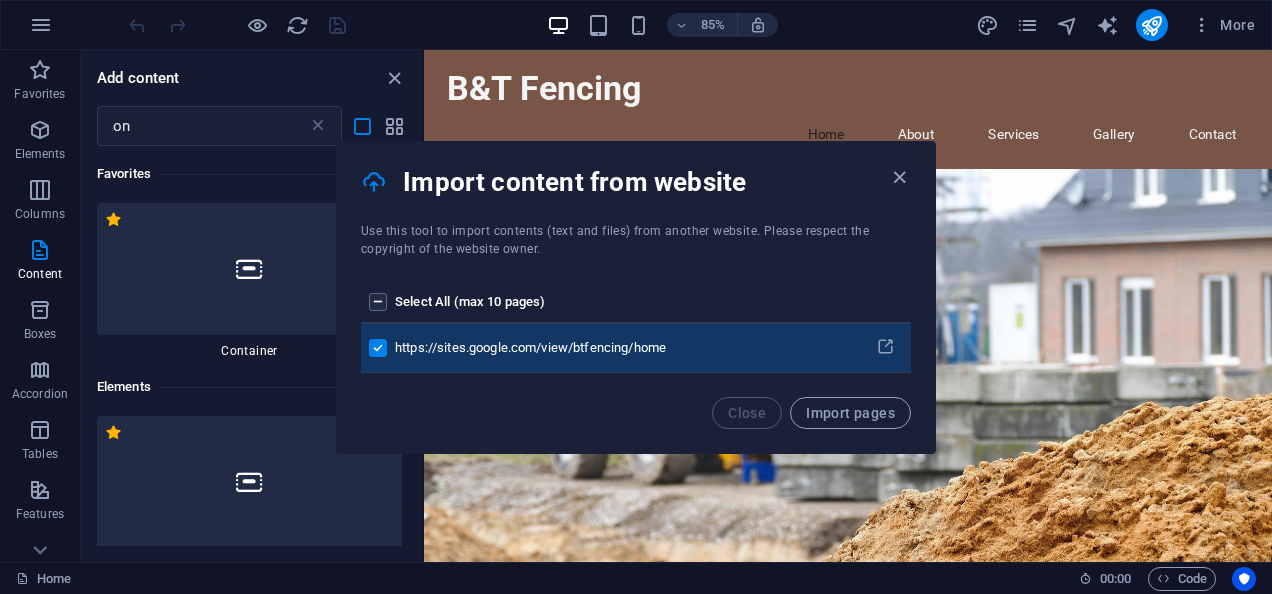 click at bounding box center (378, 302) 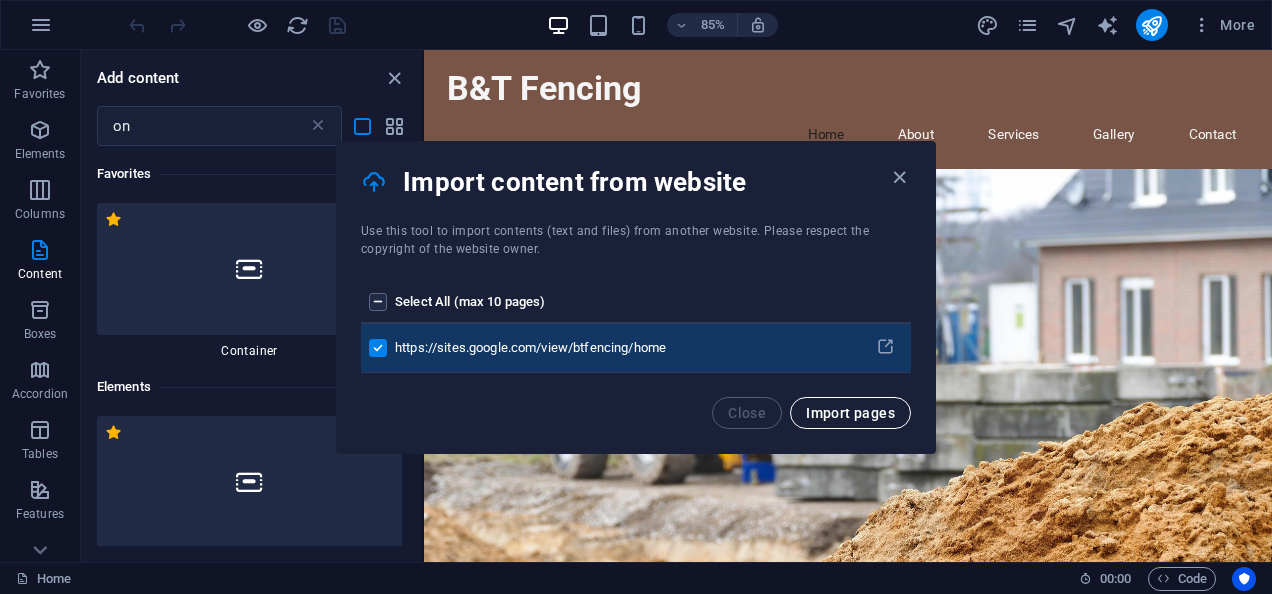 click on "Import pages" at bounding box center [850, 413] 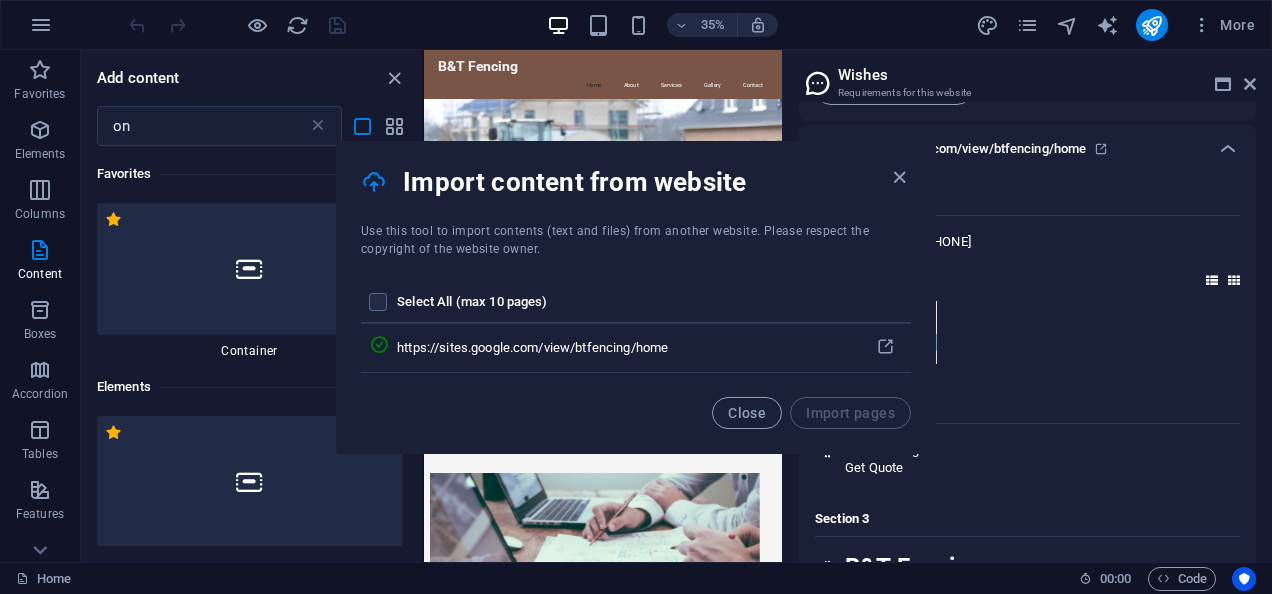 scroll, scrollTop: 217, scrollLeft: 0, axis: vertical 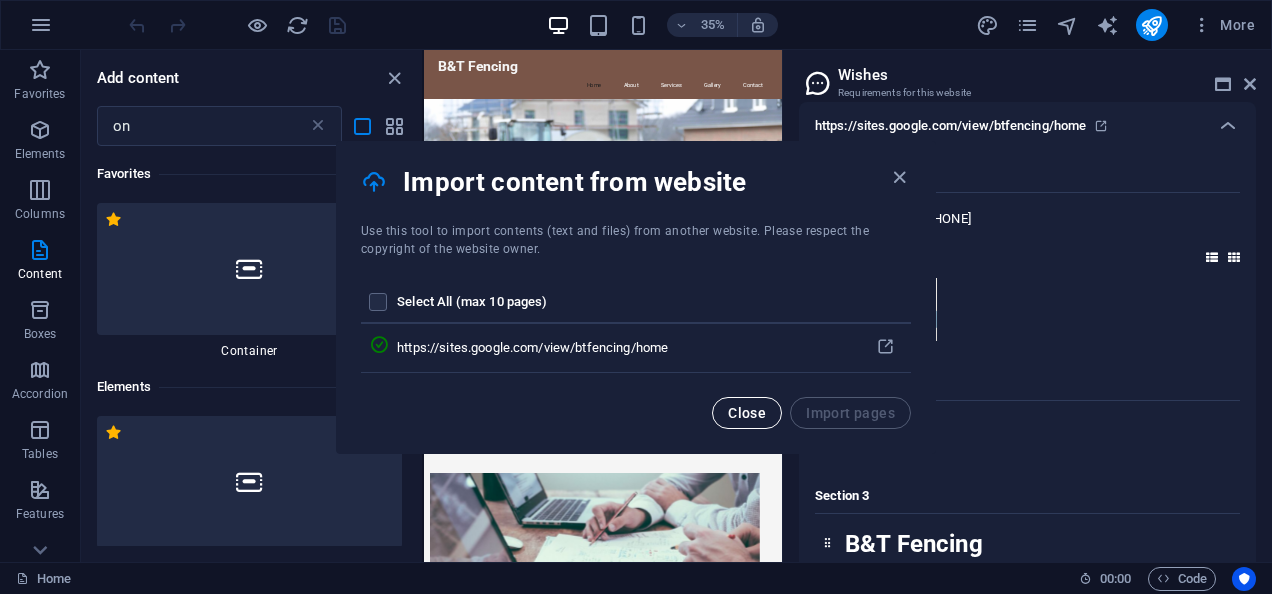 click on "Close" at bounding box center [747, 413] 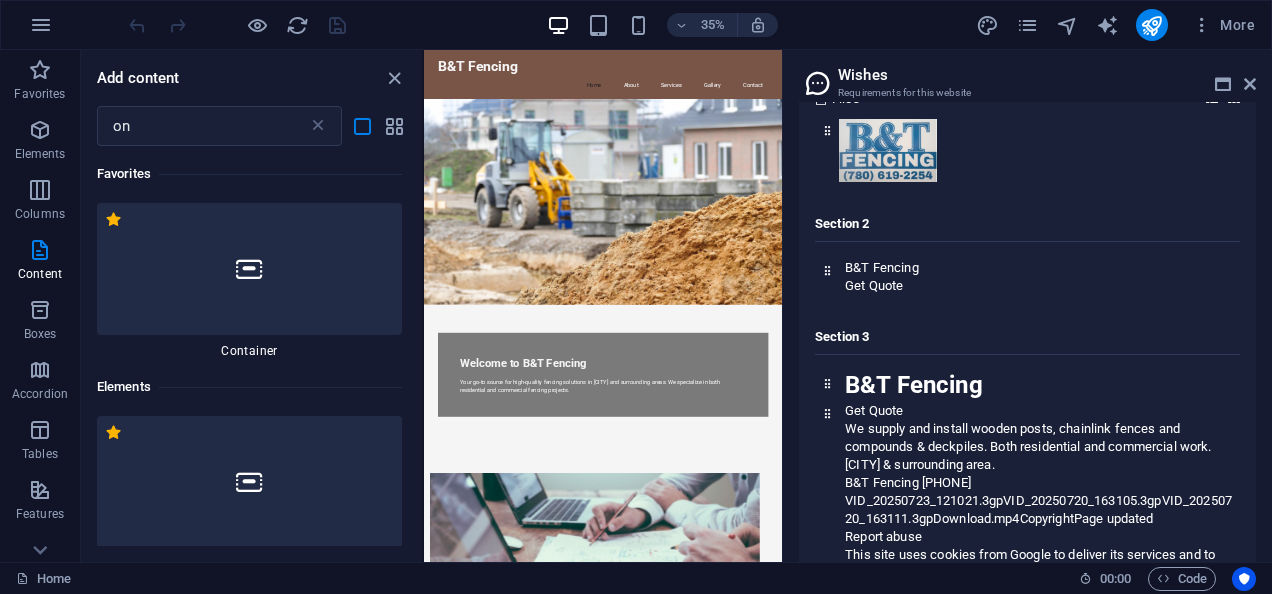 scroll, scrollTop: 0, scrollLeft: 0, axis: both 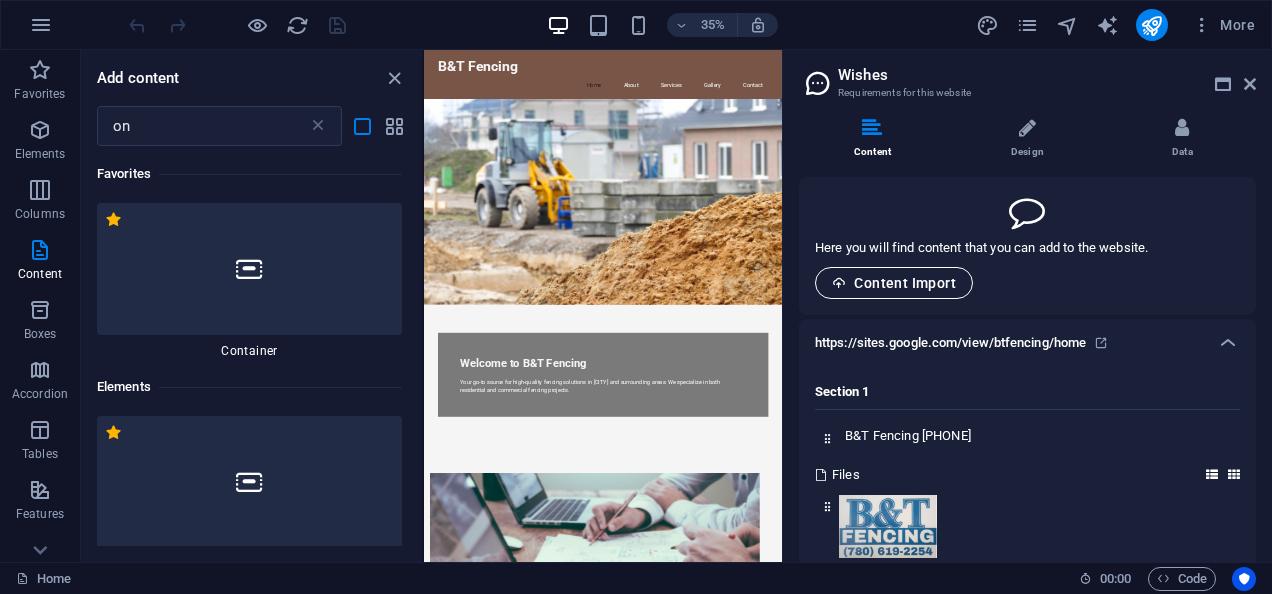 click on "Content Import" at bounding box center [894, 283] 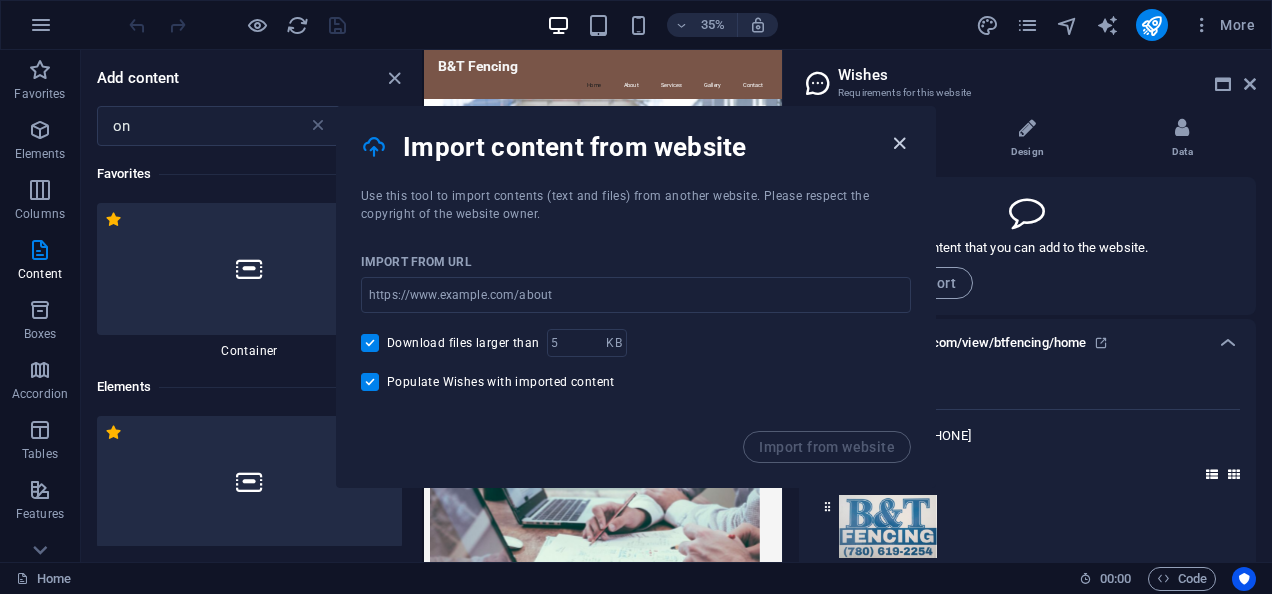 click at bounding box center [899, 143] 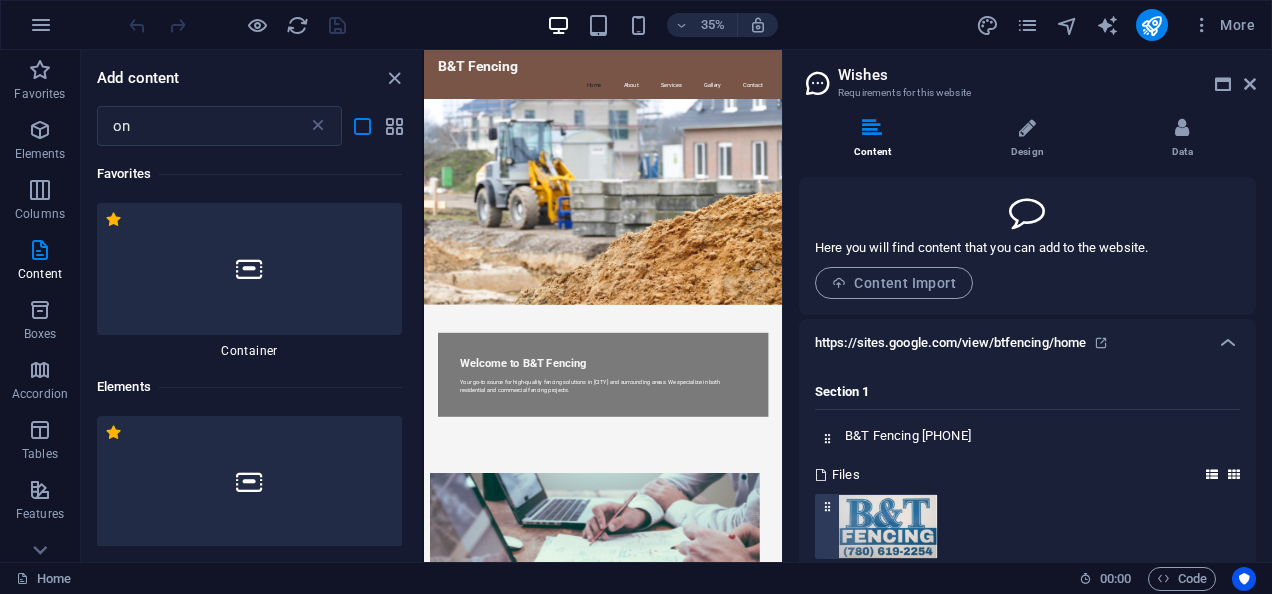 click at bounding box center [888, 526] 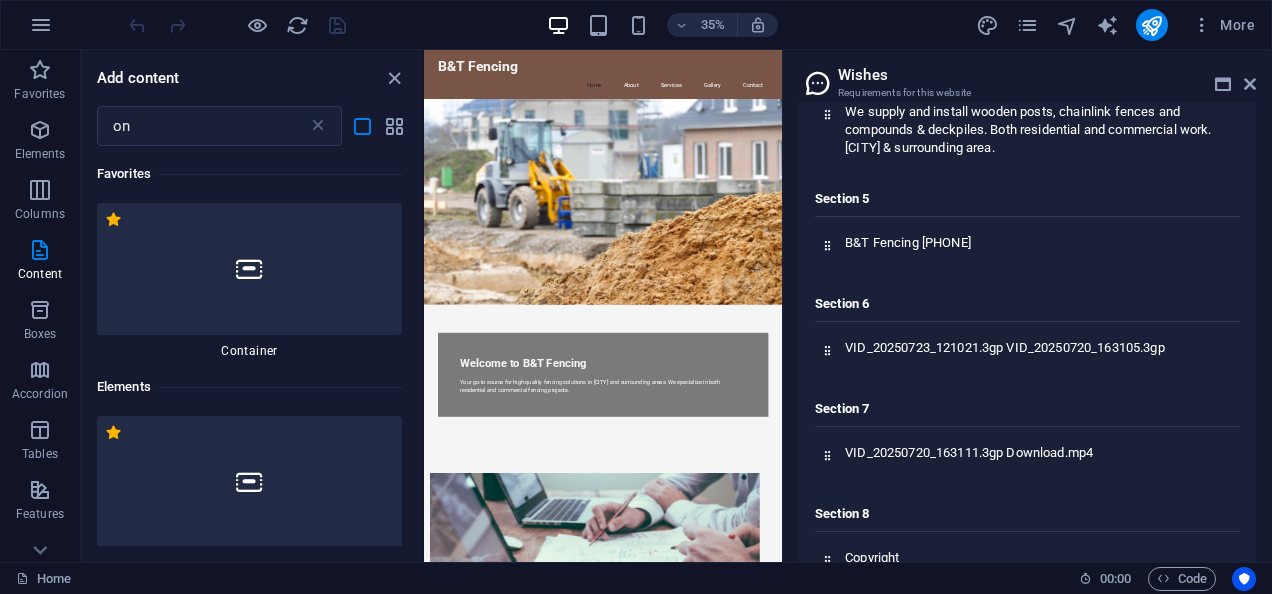 scroll, scrollTop: 1006, scrollLeft: 0, axis: vertical 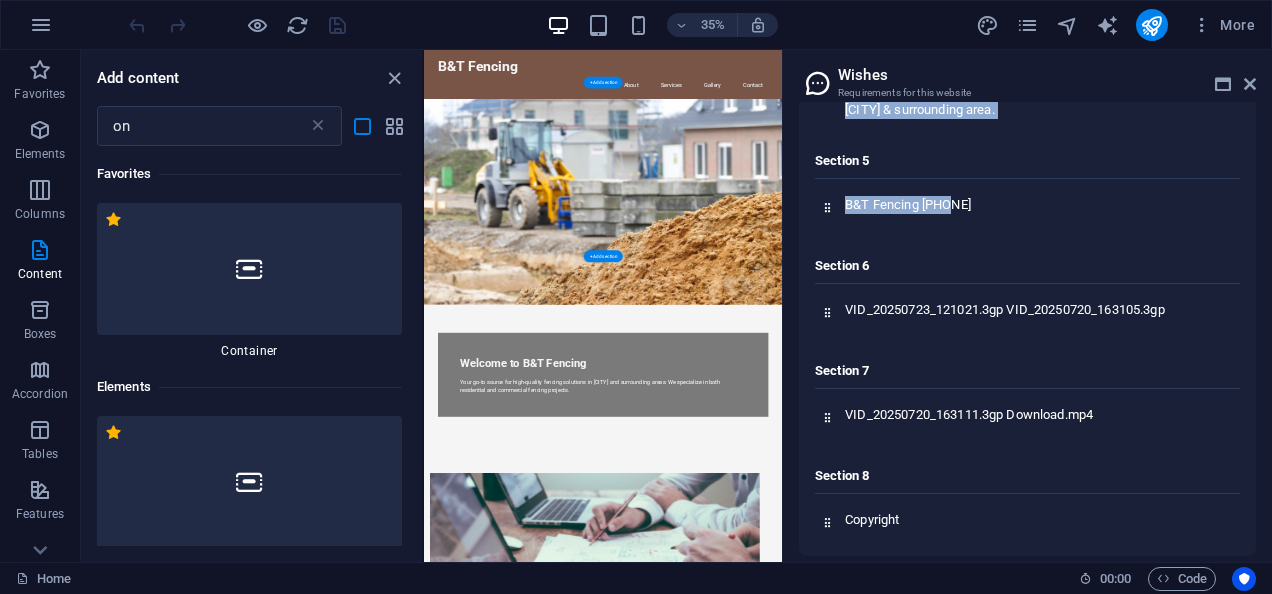 drag, startPoint x: 1373, startPoint y: 246, endPoint x: 1239, endPoint y: 524, distance: 308.60977 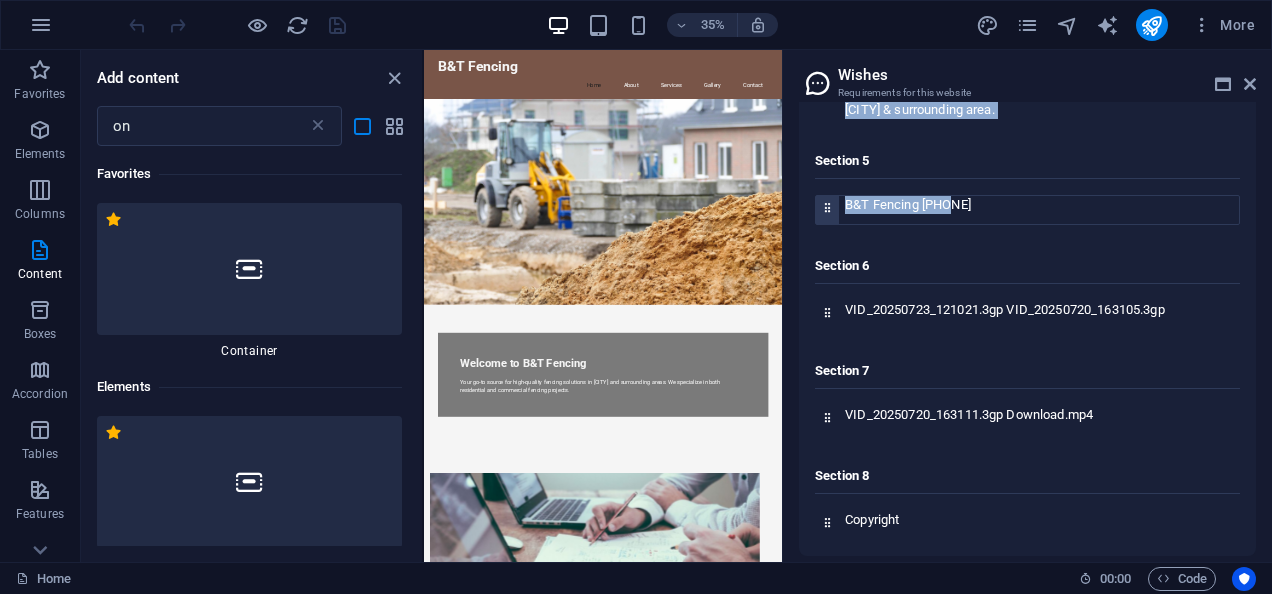 click at bounding box center (827, 207) 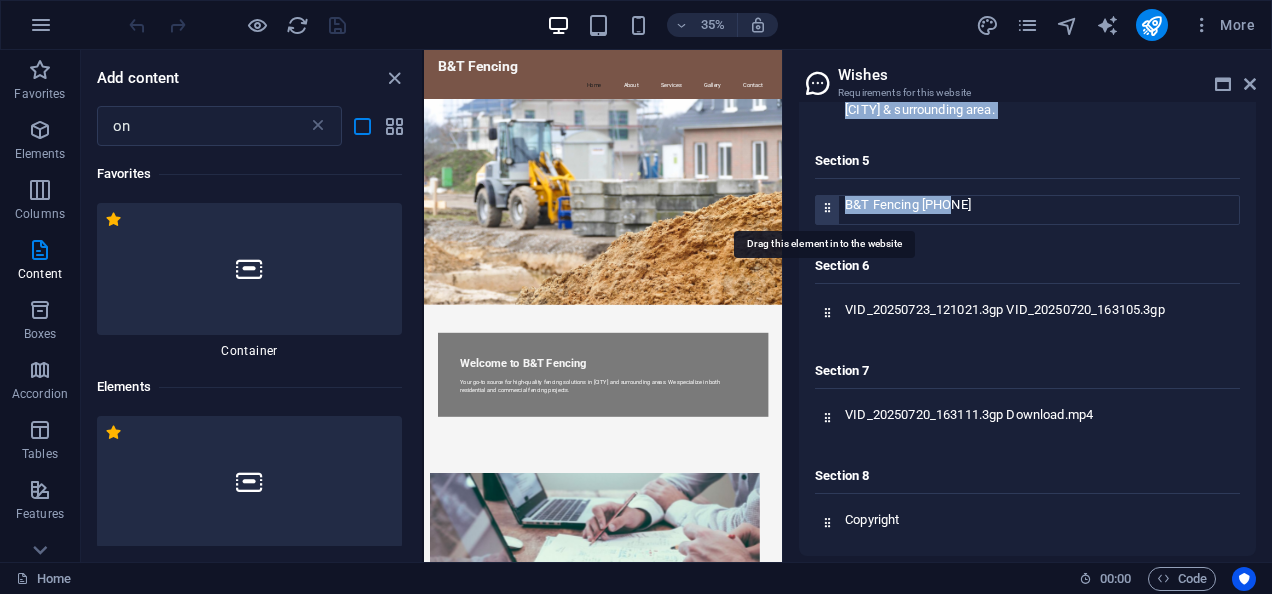 click at bounding box center [827, 207] 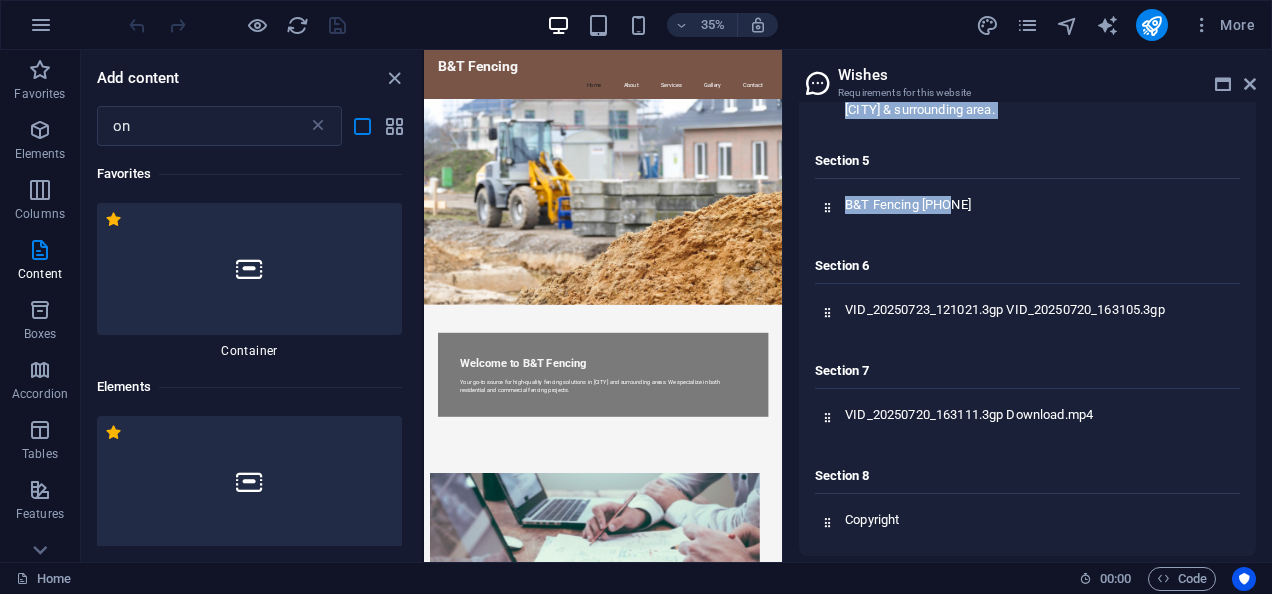 drag, startPoint x: 1267, startPoint y: 512, endPoint x: 1248, endPoint y: 282, distance: 230.78345 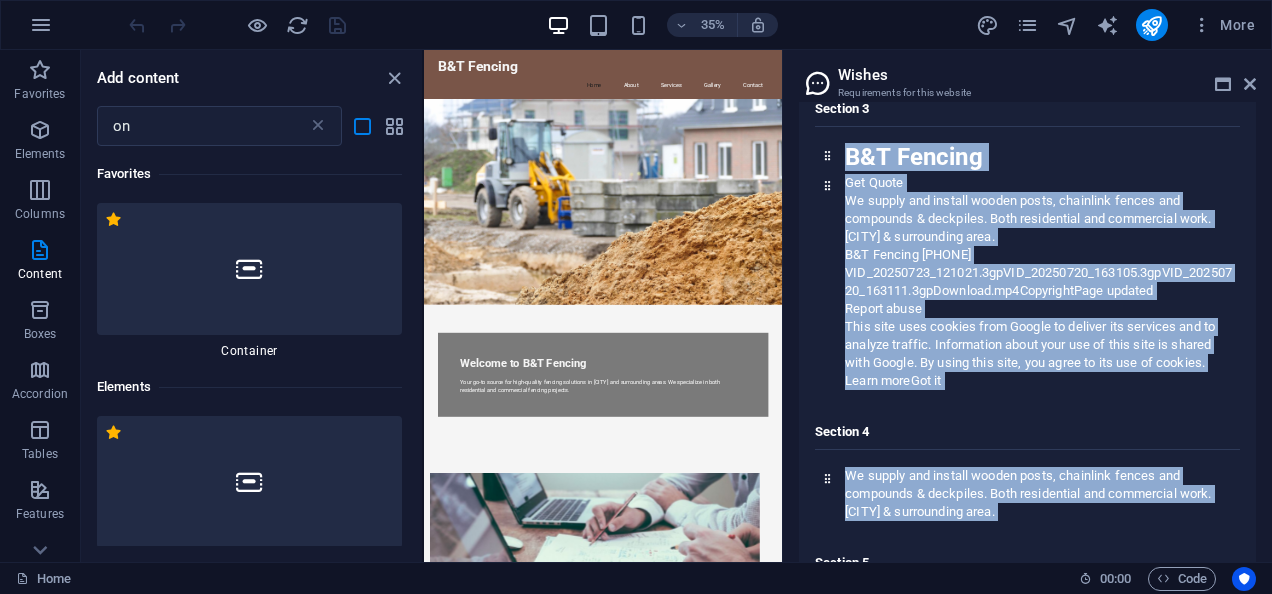 scroll, scrollTop: 202, scrollLeft: 0, axis: vertical 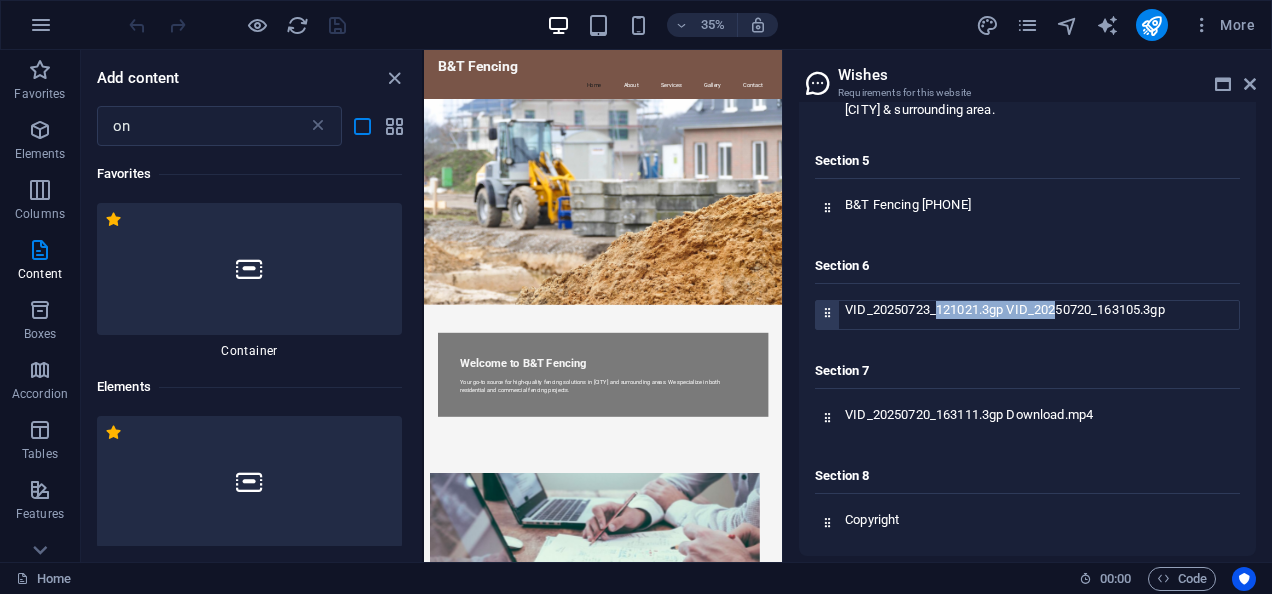 drag, startPoint x: 1058, startPoint y: 307, endPoint x: 931, endPoint y: 297, distance: 127.39309 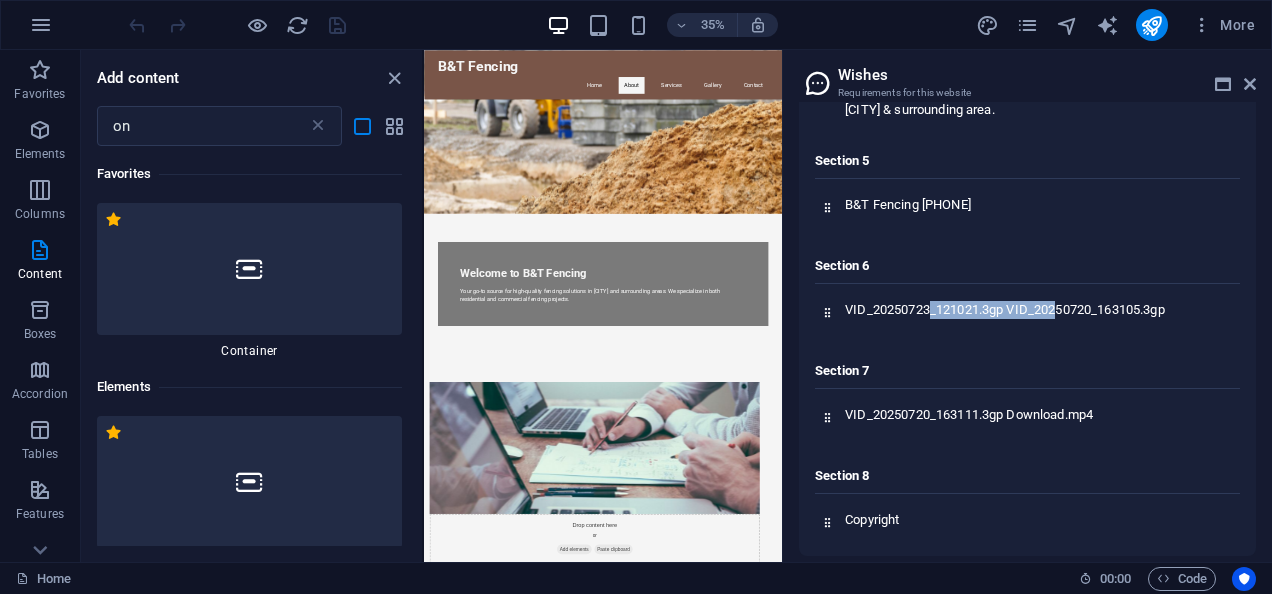 scroll, scrollTop: 0, scrollLeft: 0, axis: both 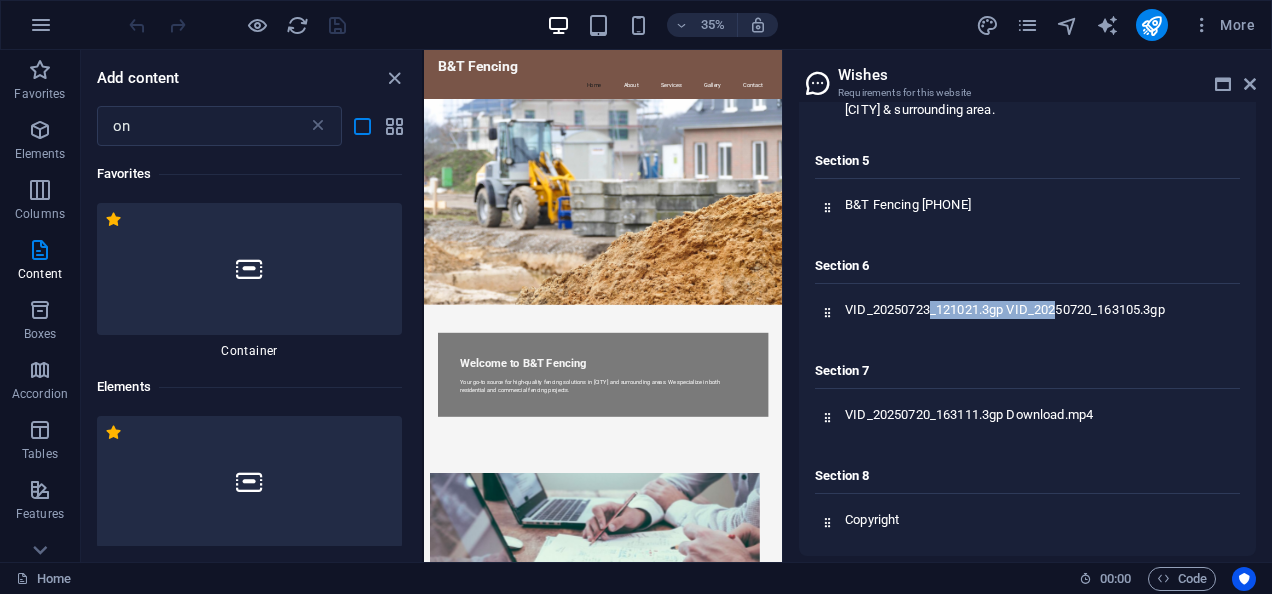 drag, startPoint x: 1441, startPoint y: 375, endPoint x: 1217, endPoint y: 174, distance: 300.96014 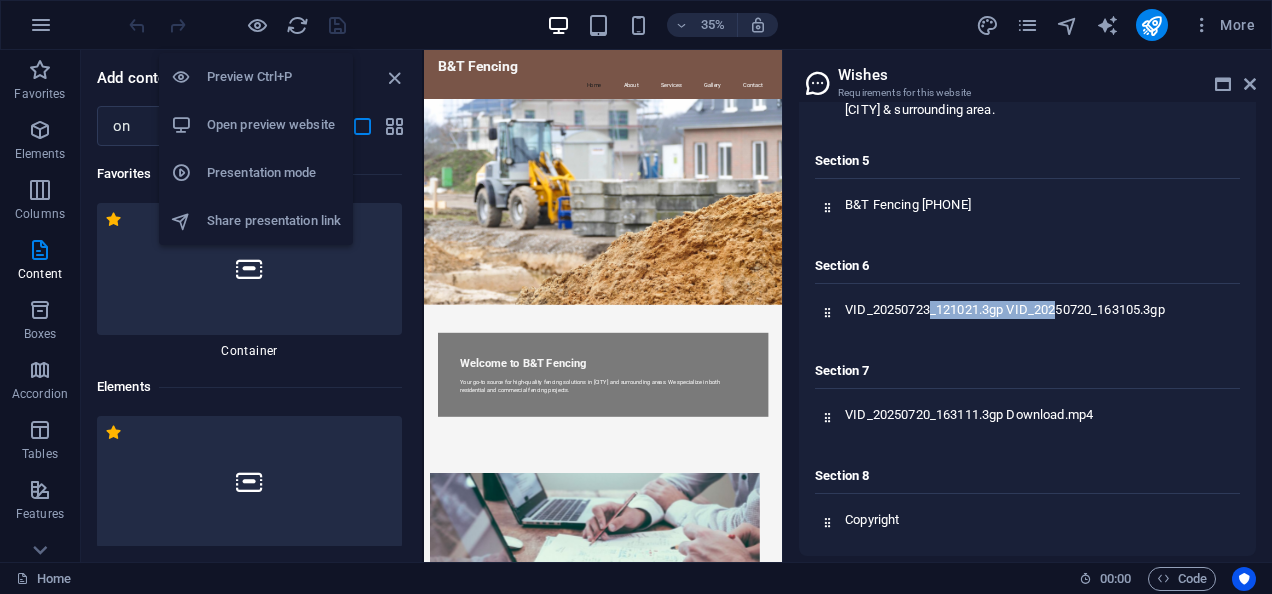 click on "Preview Ctrl+P" at bounding box center [274, 77] 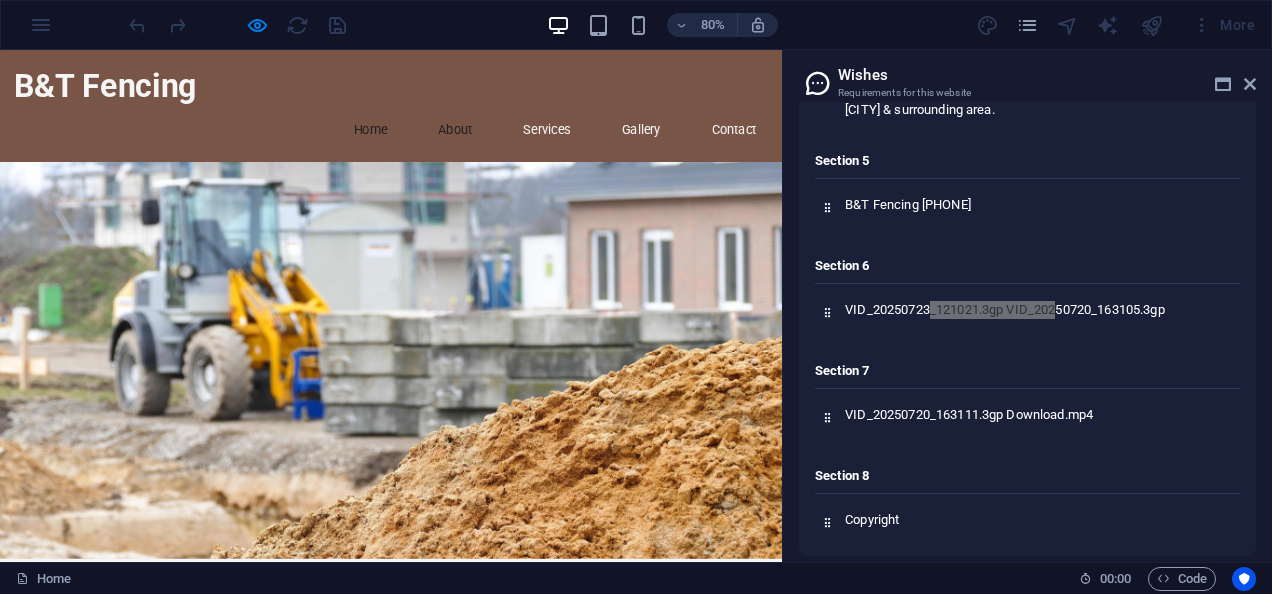 click on "About" at bounding box center (569, 150) 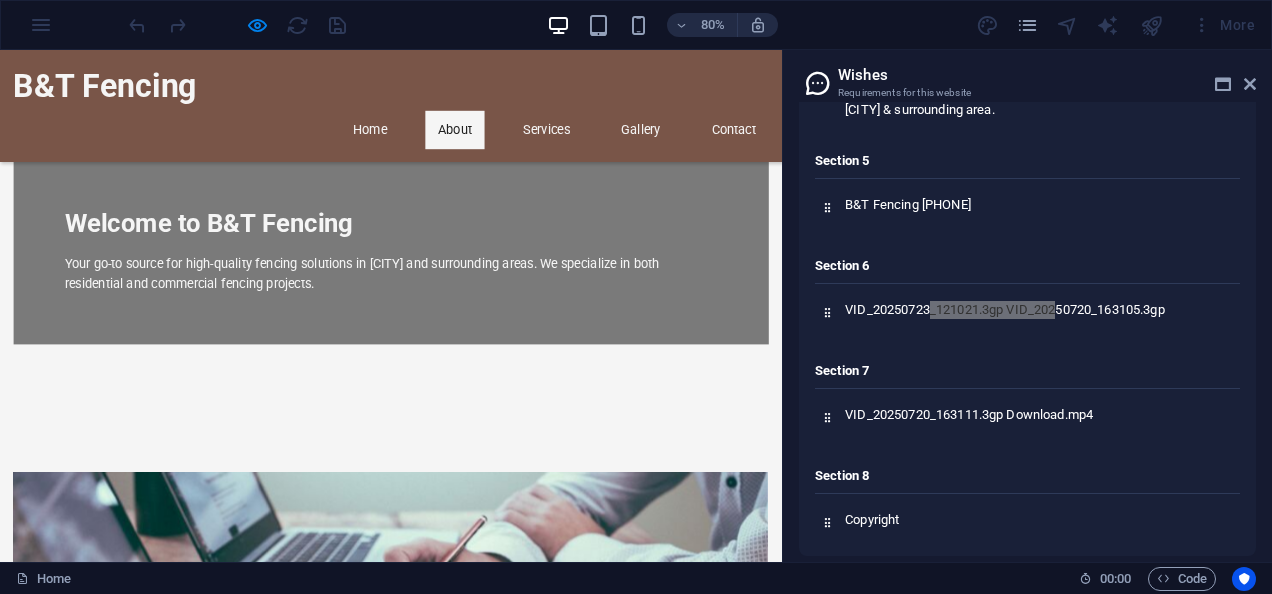 scroll, scrollTop: 480, scrollLeft: 0, axis: vertical 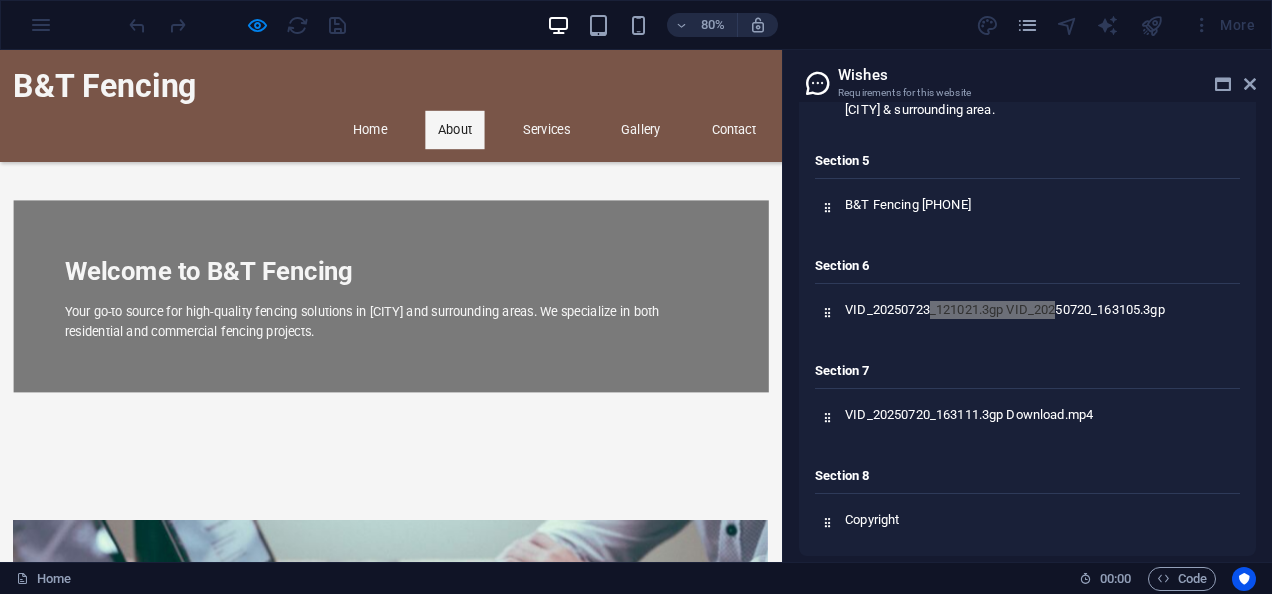 click at bounding box center (488, 826) 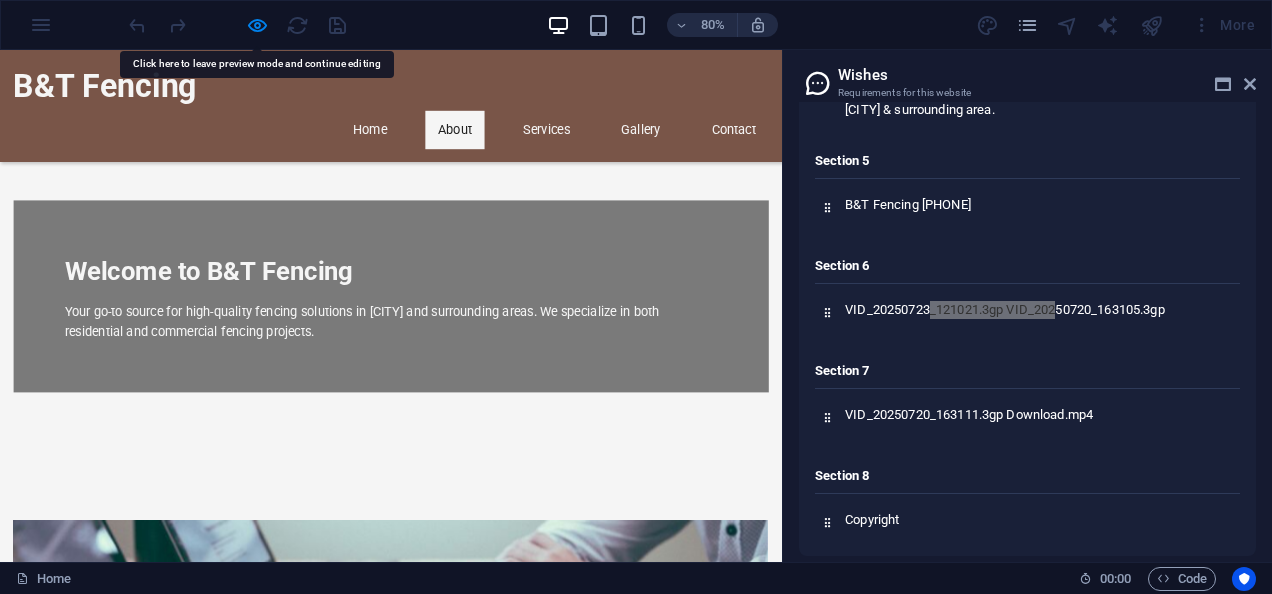 click at bounding box center (488, 826) 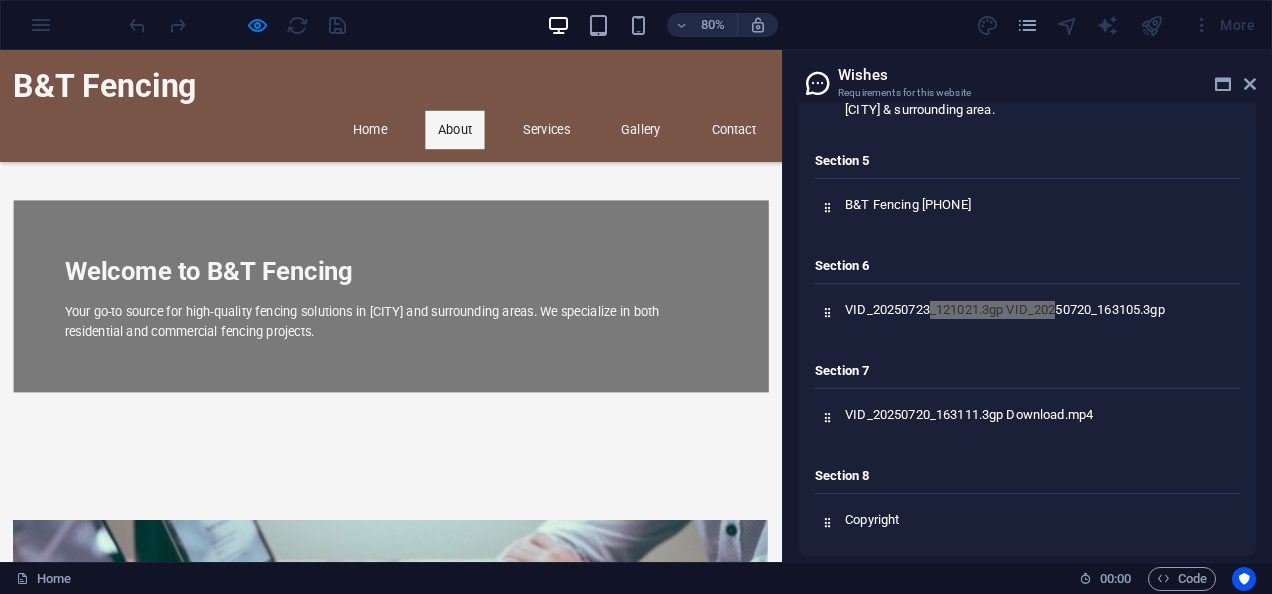 click at bounding box center (488, 826) 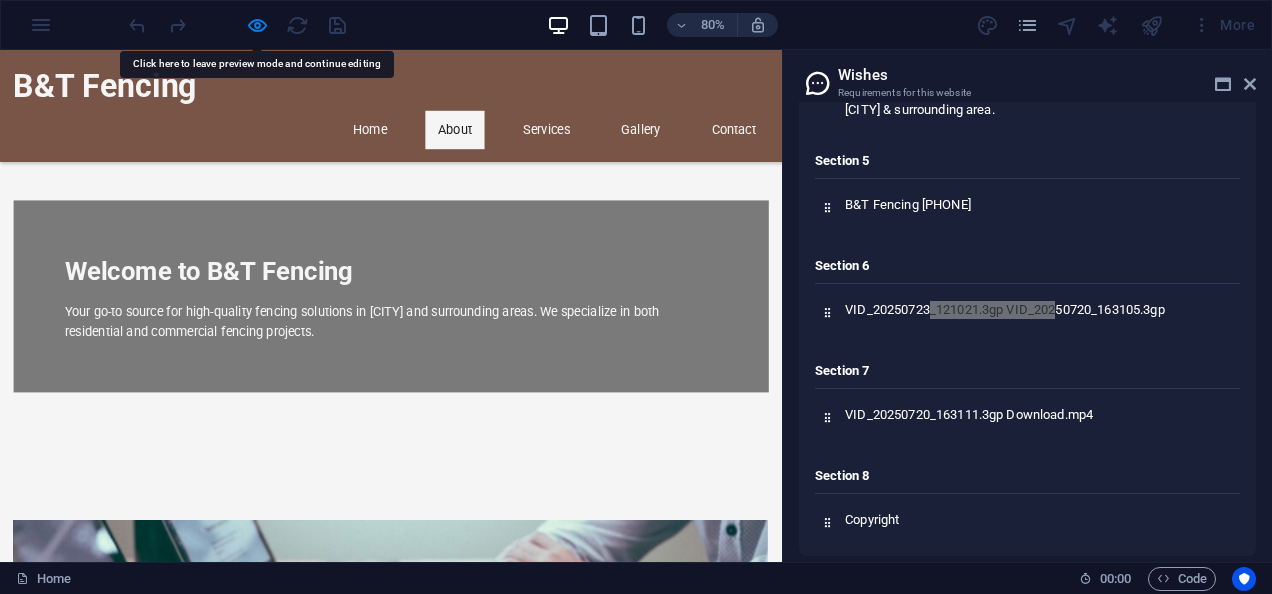 click at bounding box center (488, 826) 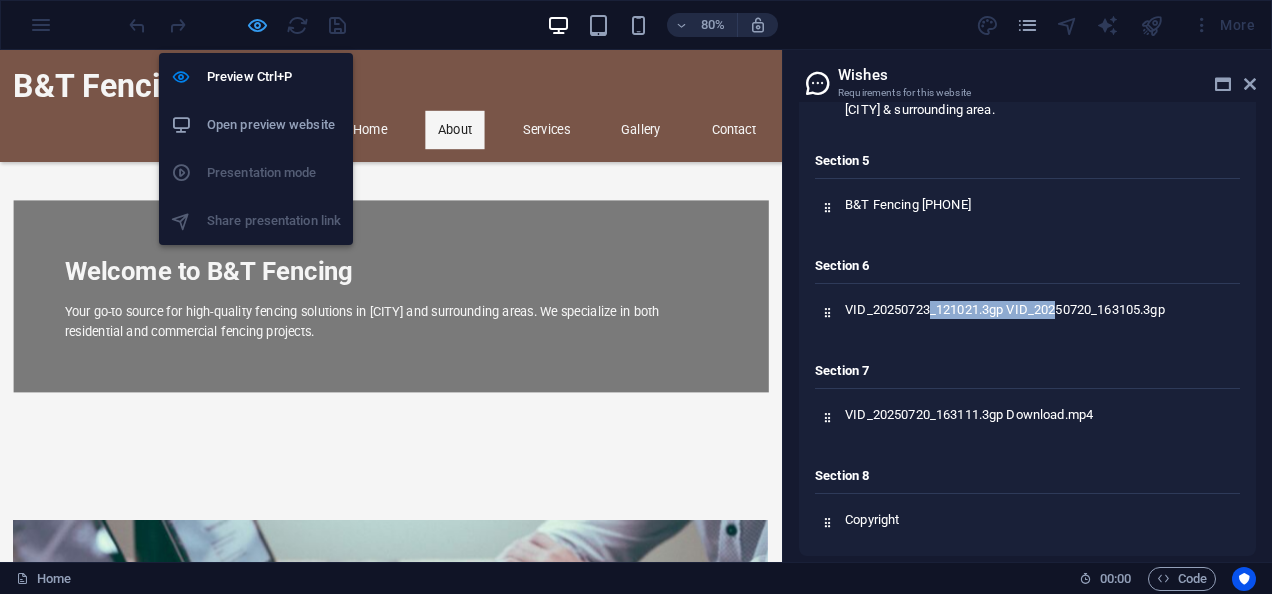 click at bounding box center [257, 25] 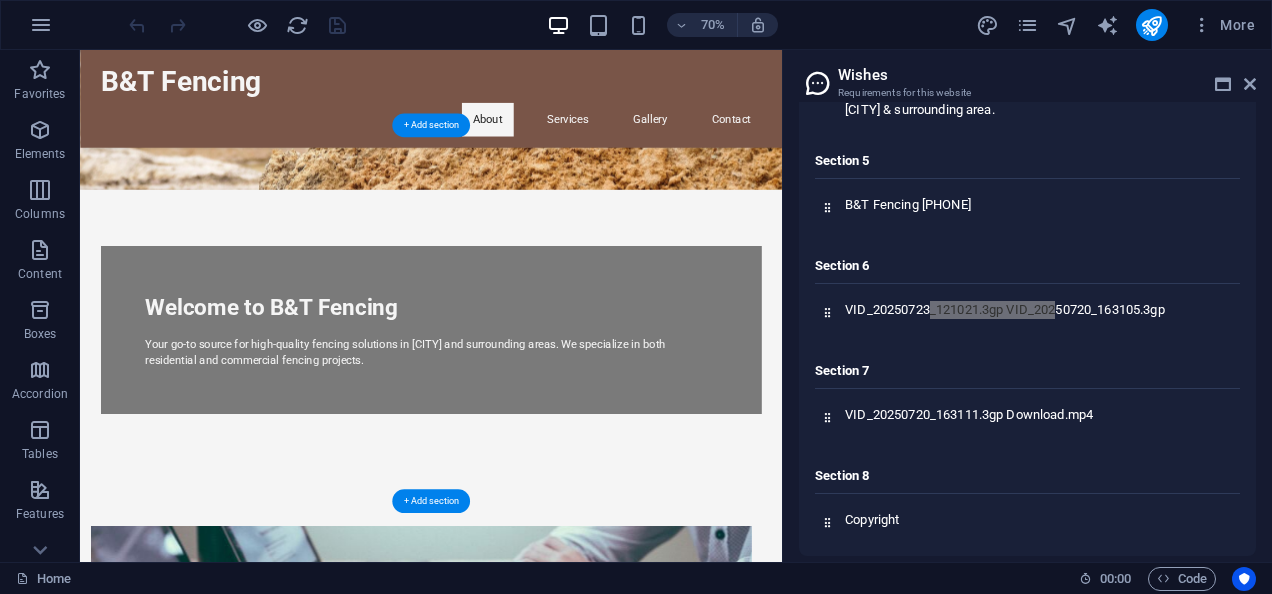 click at bounding box center [568, 918] 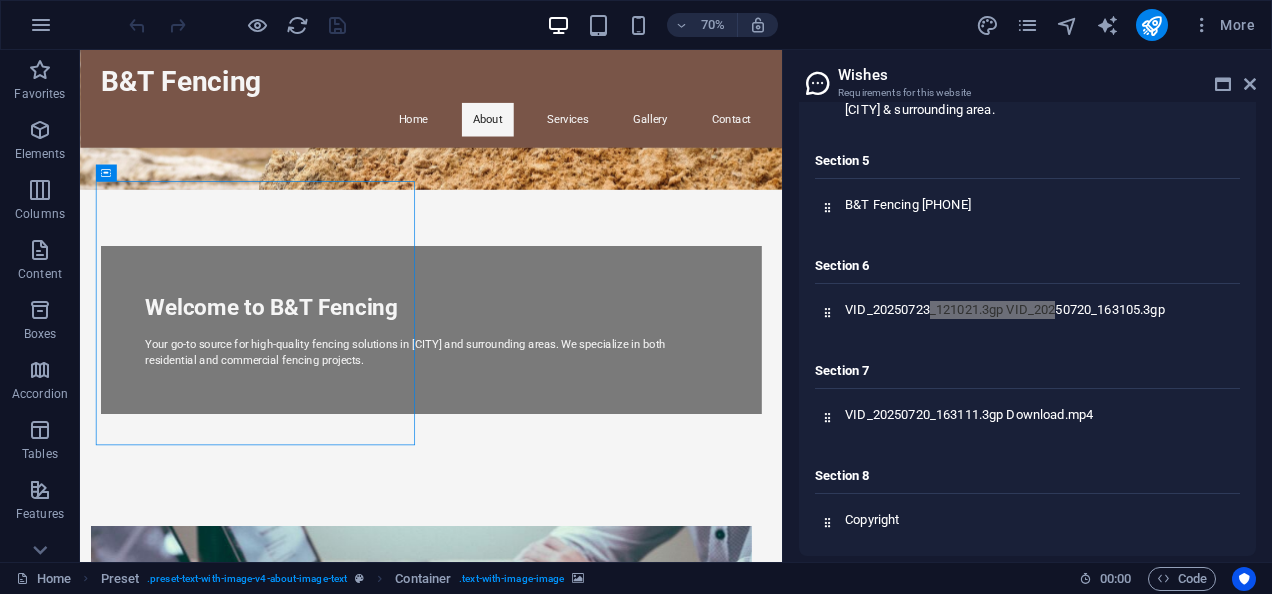 scroll, scrollTop: 0, scrollLeft: 0, axis: both 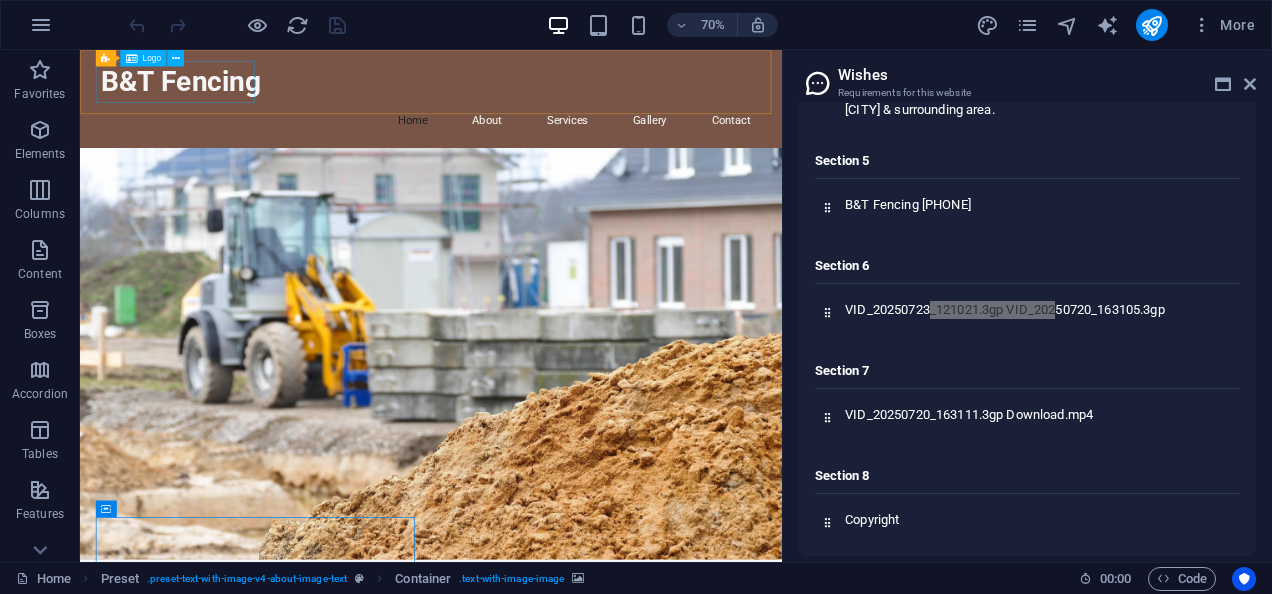 click on "Logo" at bounding box center [143, 58] 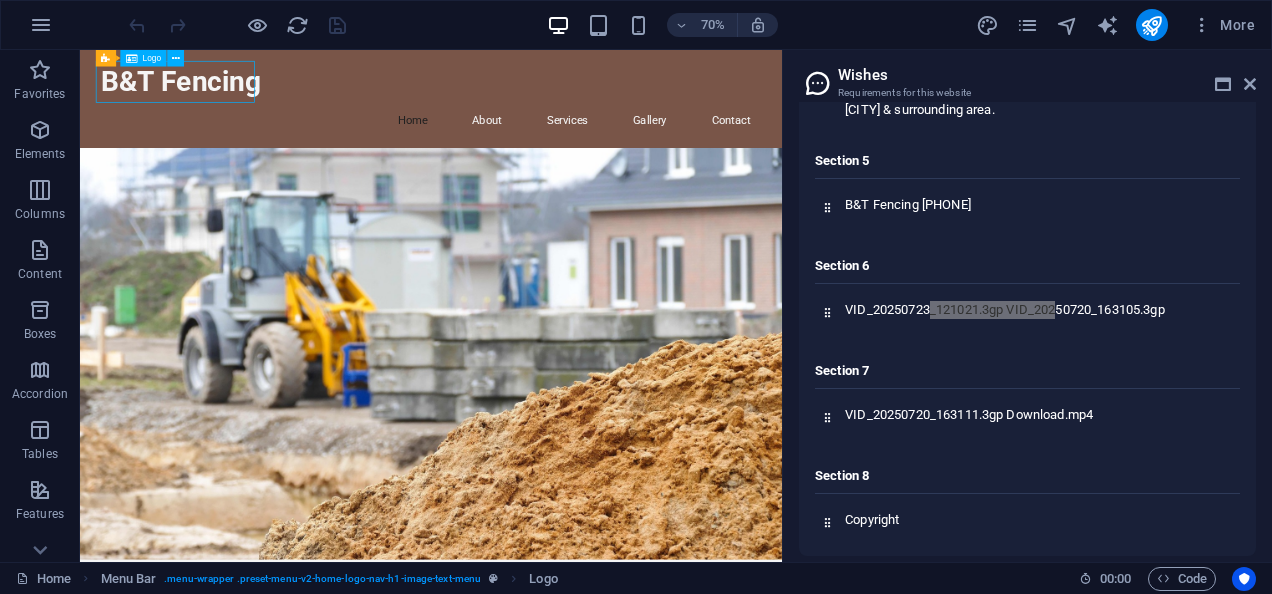 click on "Logo" at bounding box center [151, 58] 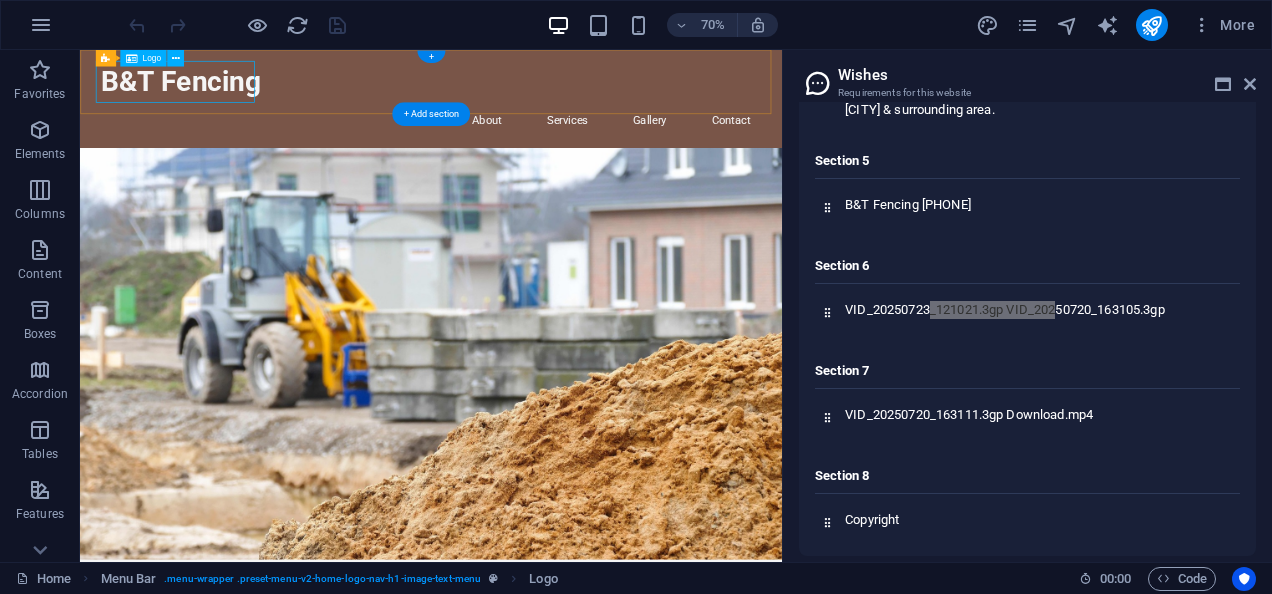 click on "B&T Fencing" at bounding box center (582, 96) 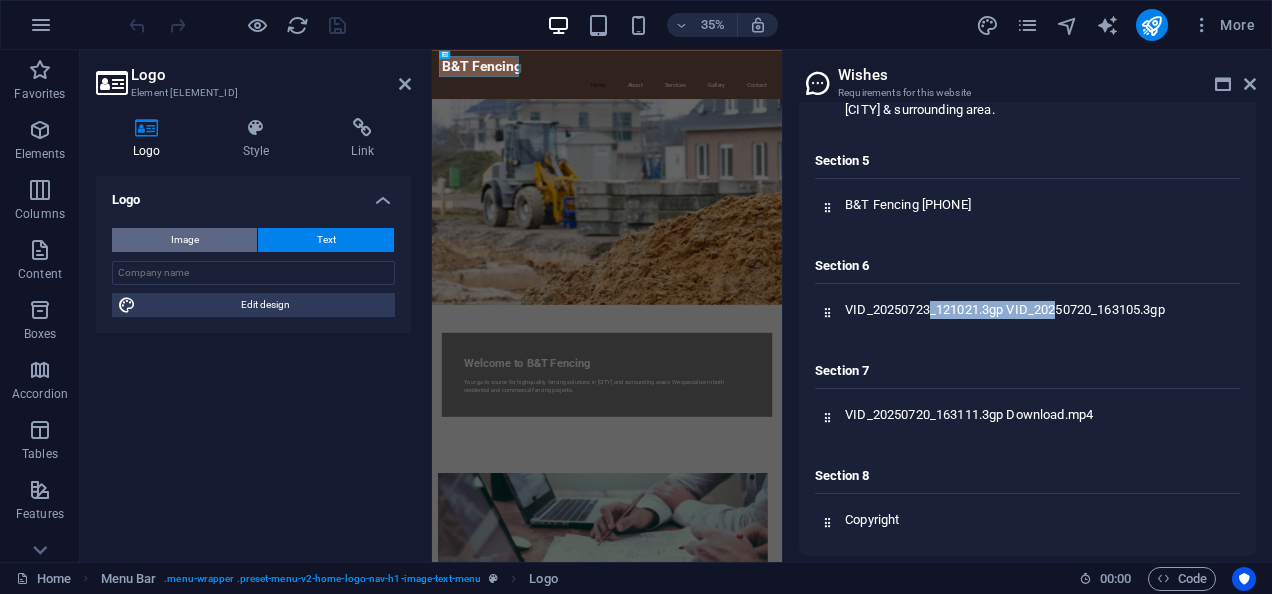 click on "Image" at bounding box center (185, 240) 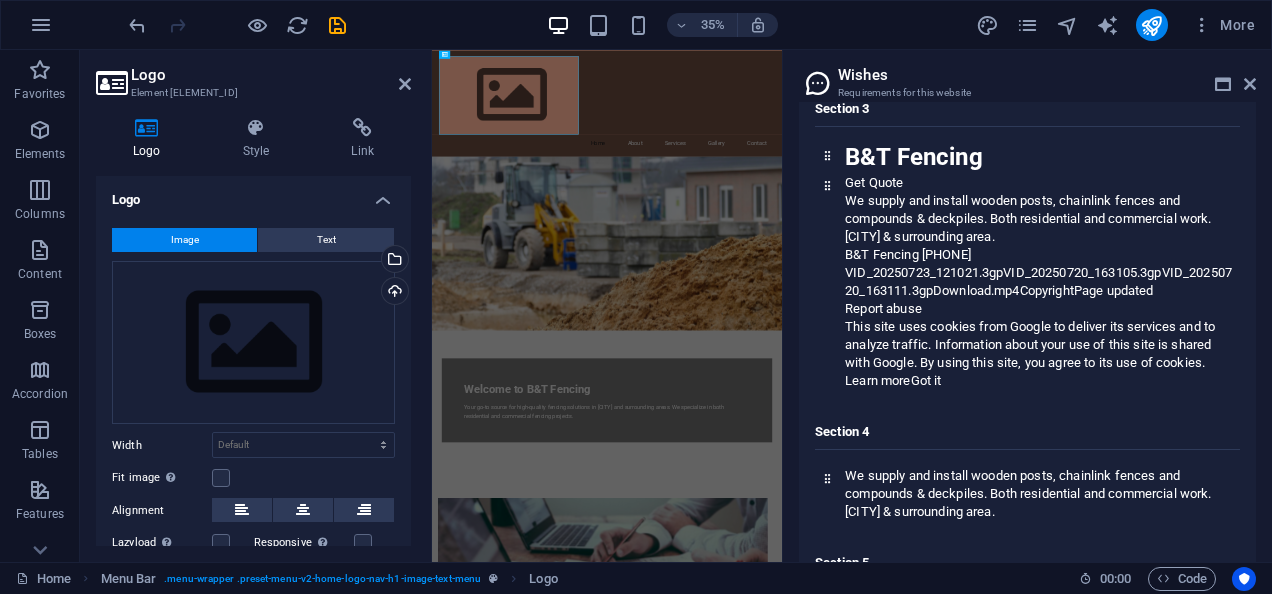 scroll, scrollTop: 202, scrollLeft: 0, axis: vertical 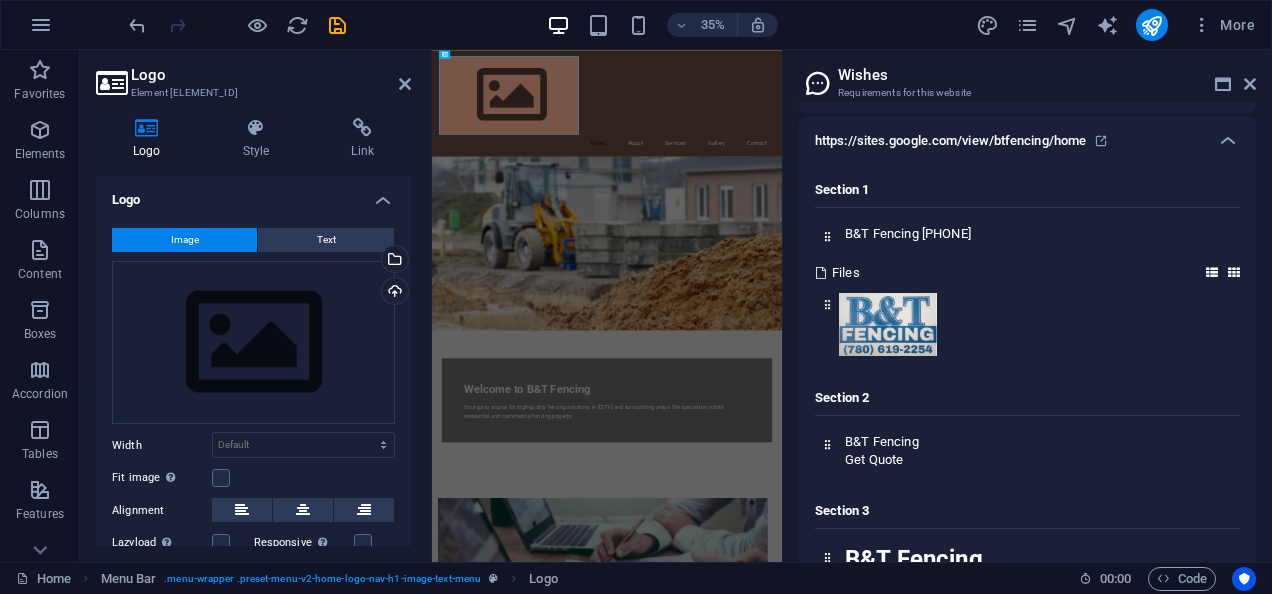 click at bounding box center [1027, 324] 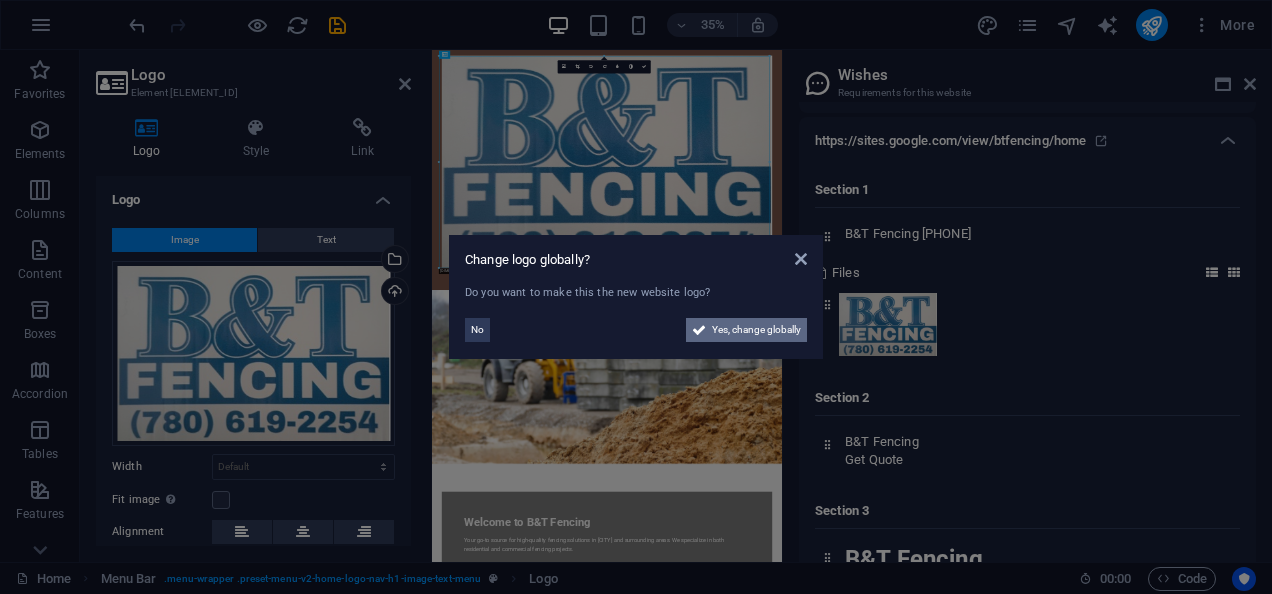 click on "Yes, change globally" at bounding box center (756, 330) 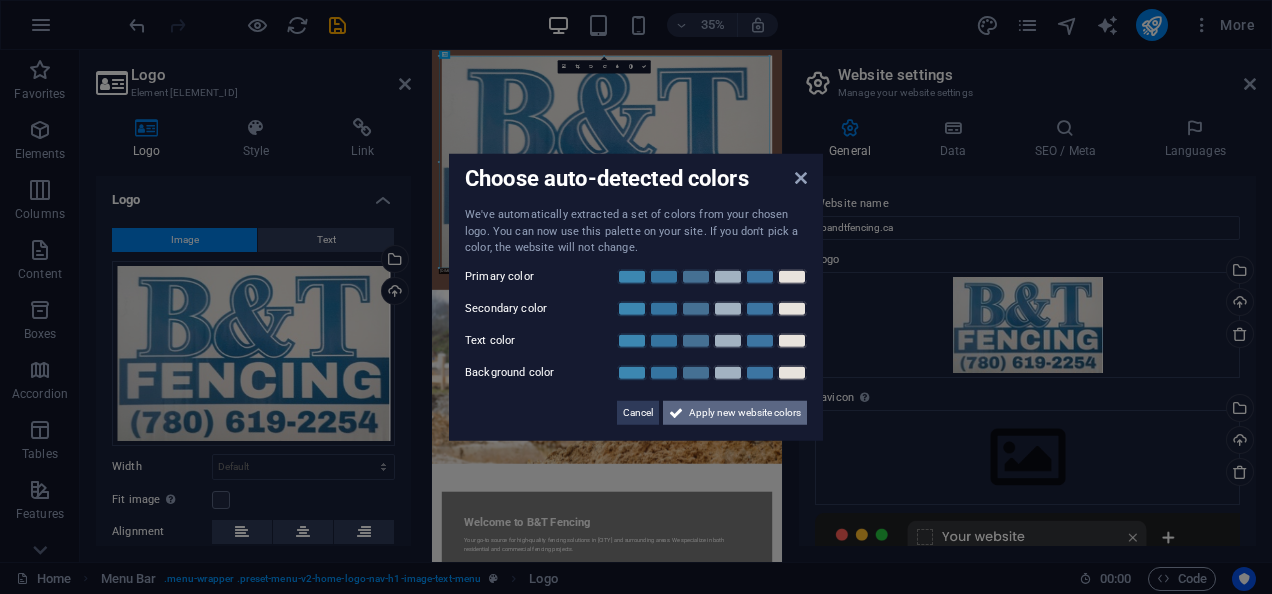 click on "Apply new website colors" at bounding box center (745, 412) 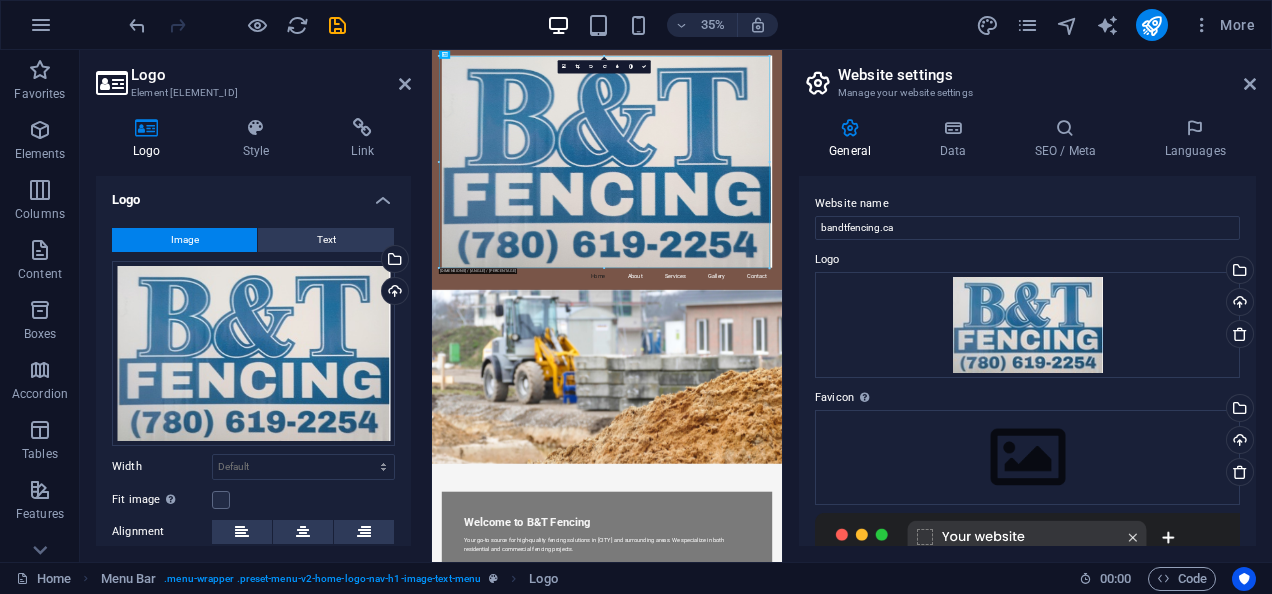 click on "35% More" at bounding box center (694, 25) 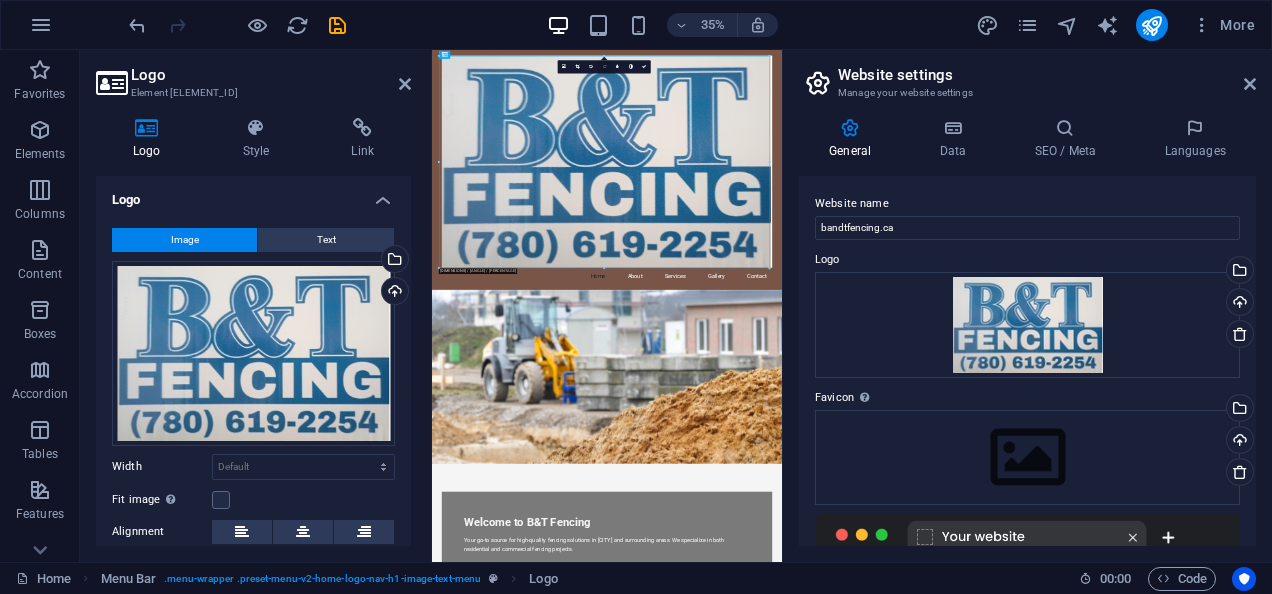 click at bounding box center (604, 66) 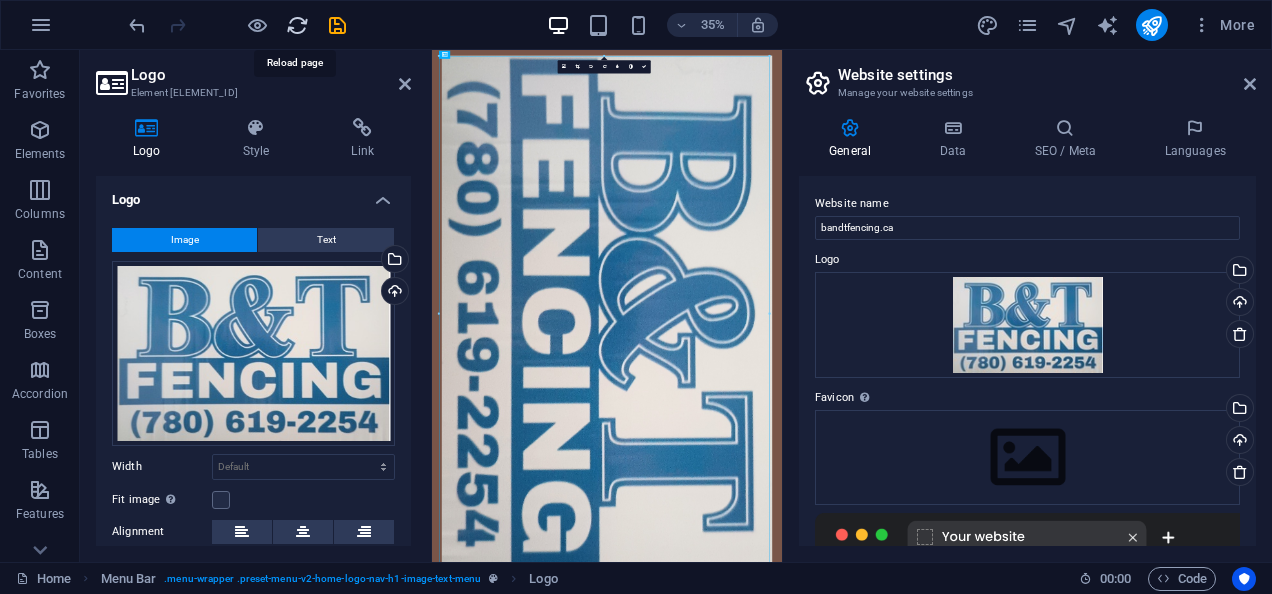click at bounding box center [297, 25] 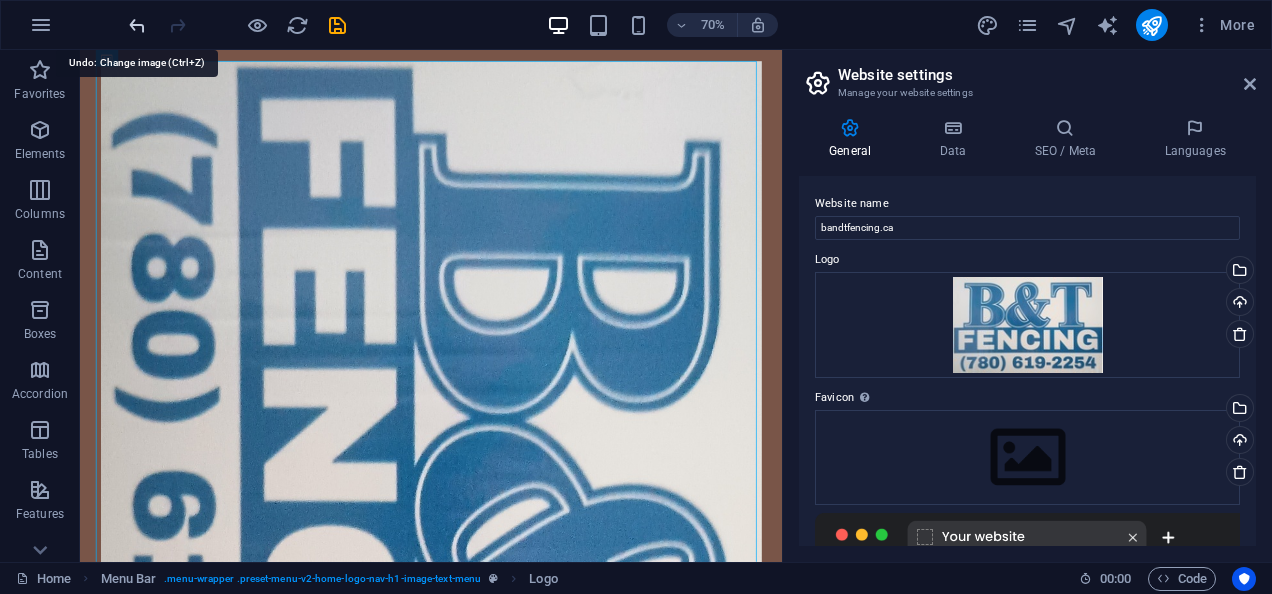 click at bounding box center (137, 25) 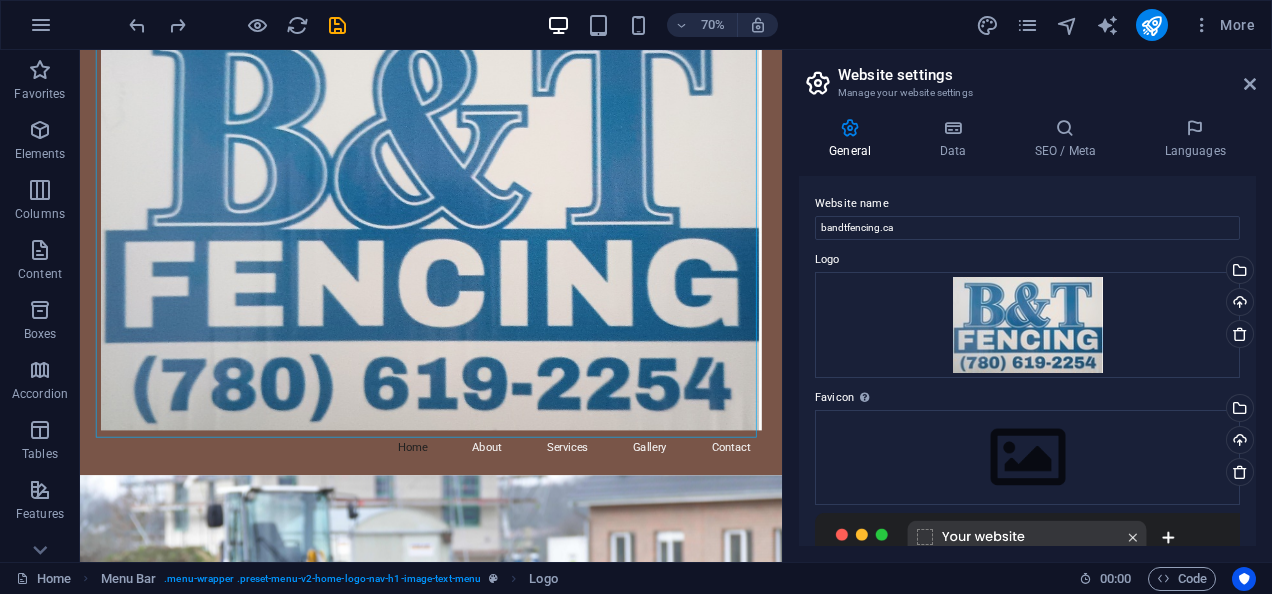 scroll, scrollTop: 74, scrollLeft: 0, axis: vertical 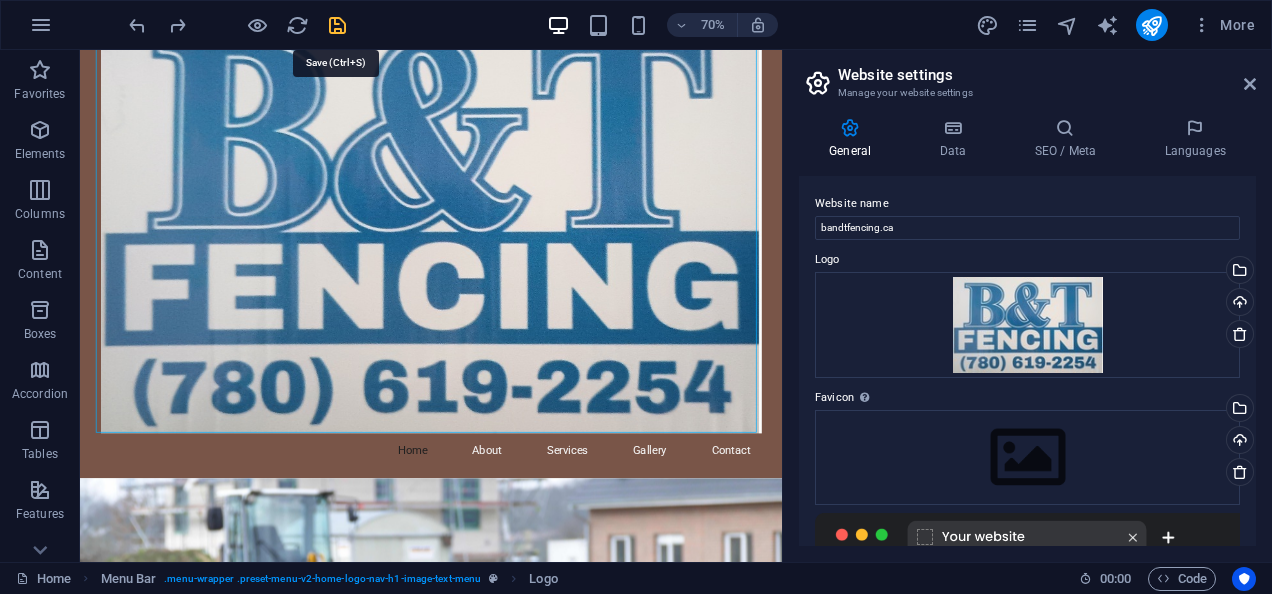 click at bounding box center [337, 25] 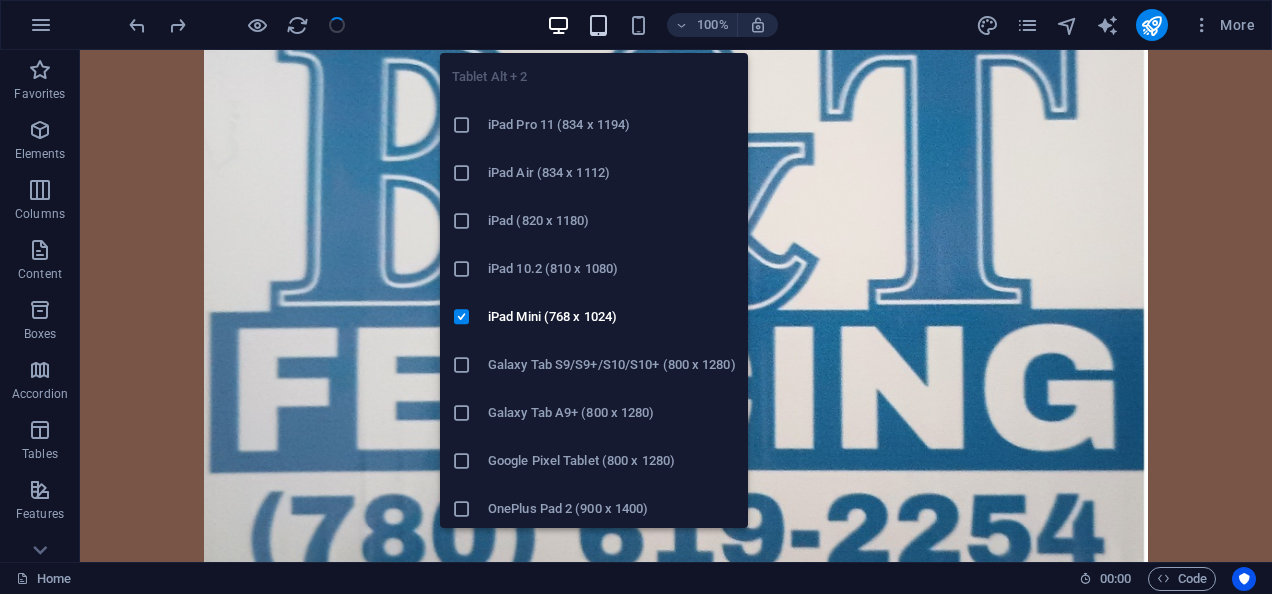 click at bounding box center (598, 25) 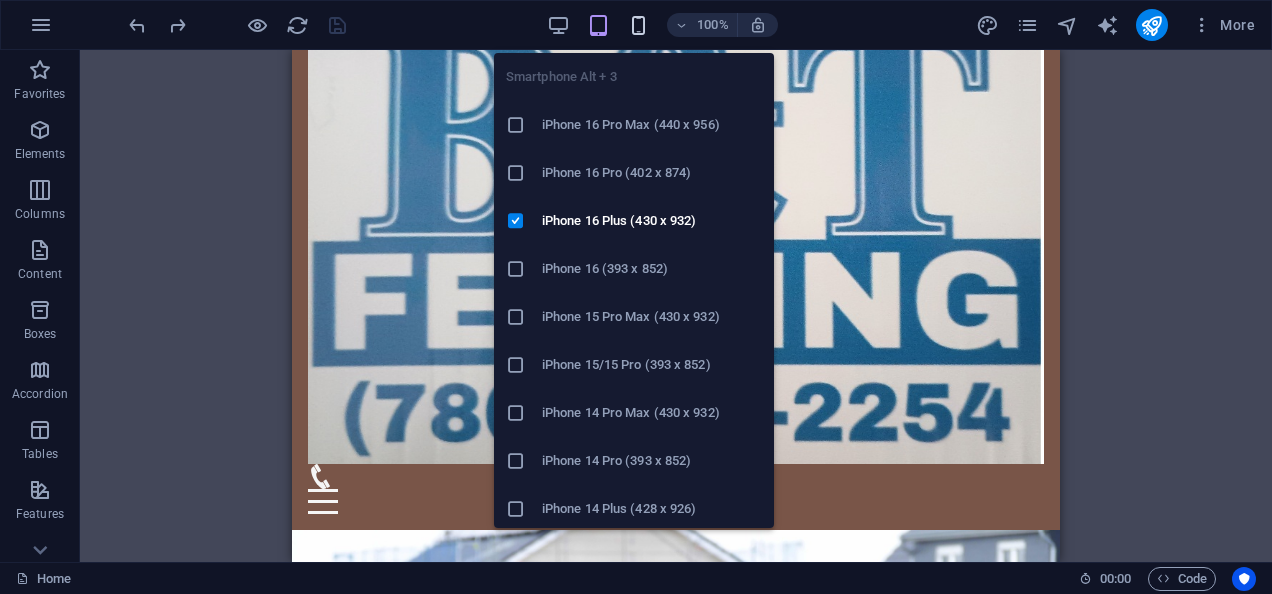 click at bounding box center [638, 25] 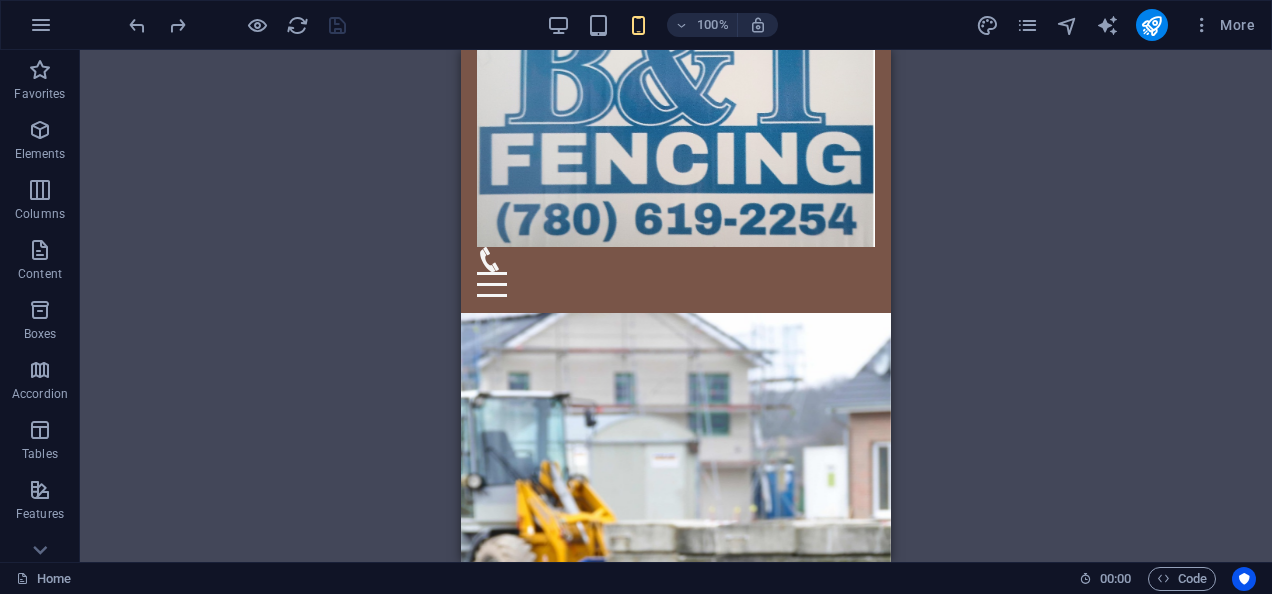 click on "Drag here to replace the existing content. Press “Ctrl” if you want to create a new element.
H2   Text on background   Container   Menu Bar   Menu   Menu Bar   Logo   Container   Container   Preset   Text   Spacer   H2   Placeholder   Container   Text   Spacer" at bounding box center [676, 306] 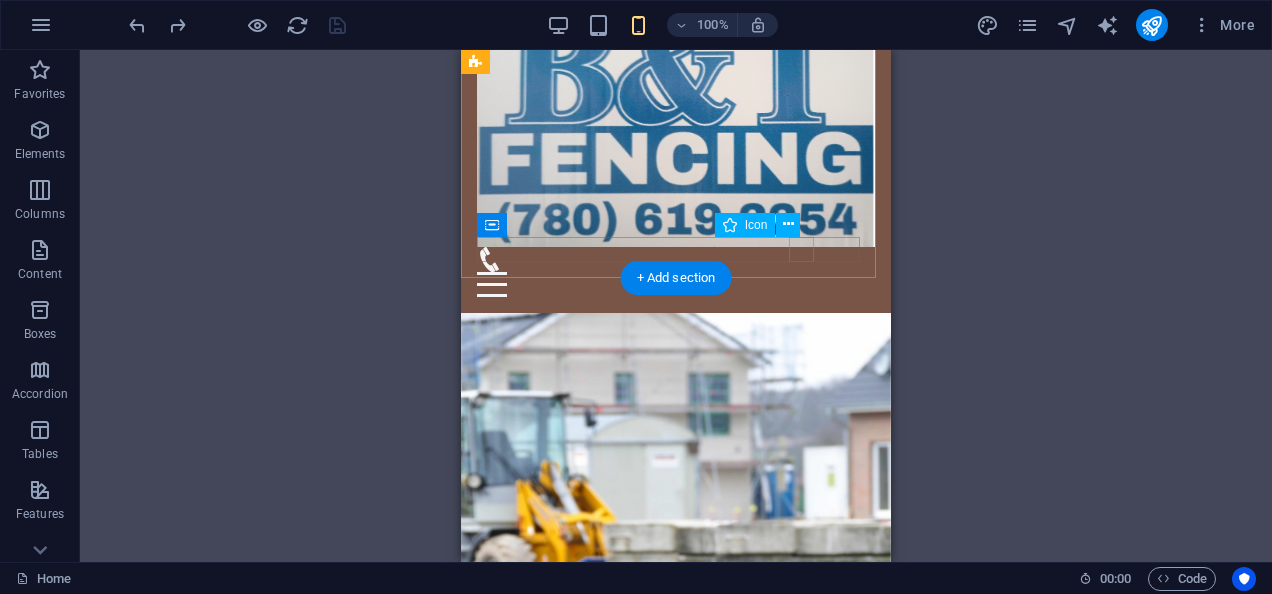 click at bounding box center [668, 259] 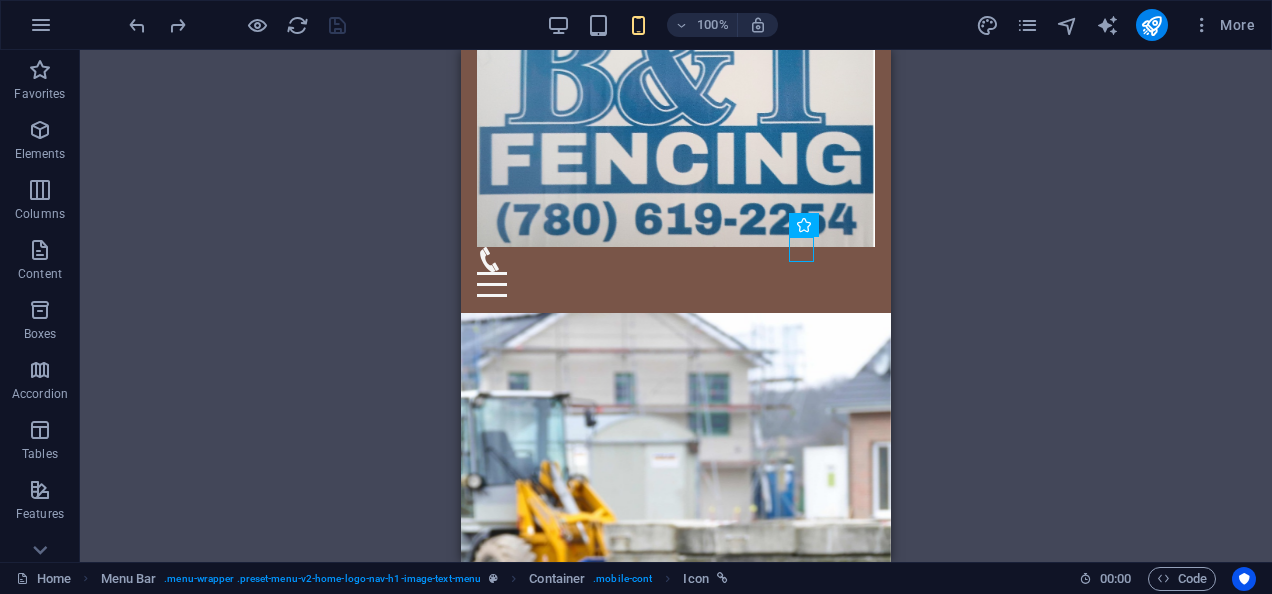 click on "Drag here to replace the existing content. Press “Ctrl” if you want to create a new element.
H2   Text on background   Container   Menu Bar   Menu   Logo   Container   Container   Preset   Text   Spacer   H2   Placeholder   Container   Text   Spacer   Icon   Container" at bounding box center [676, 306] 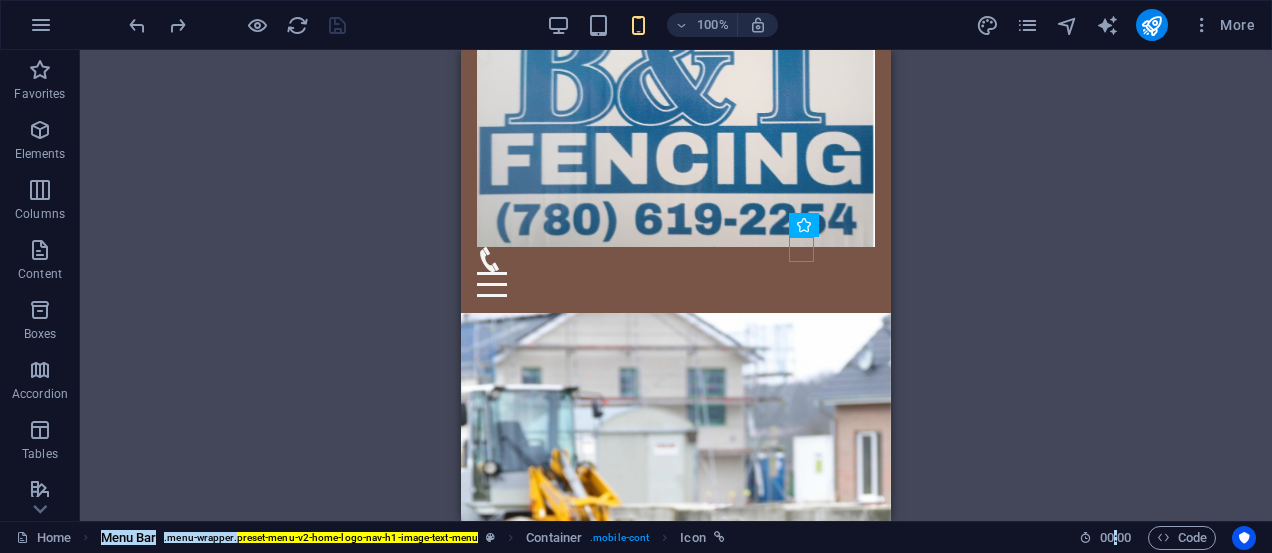 click on "Drag here to replace the existing content. Press “Ctrl” if you want to create a new element.
H2   Text on background   Container   Menu Bar   Menu   Logo   Container   Container   Preset   Text   Spacer   H2   Placeholder   Container   Text   Spacer   Icon   Container" at bounding box center (676, 285) 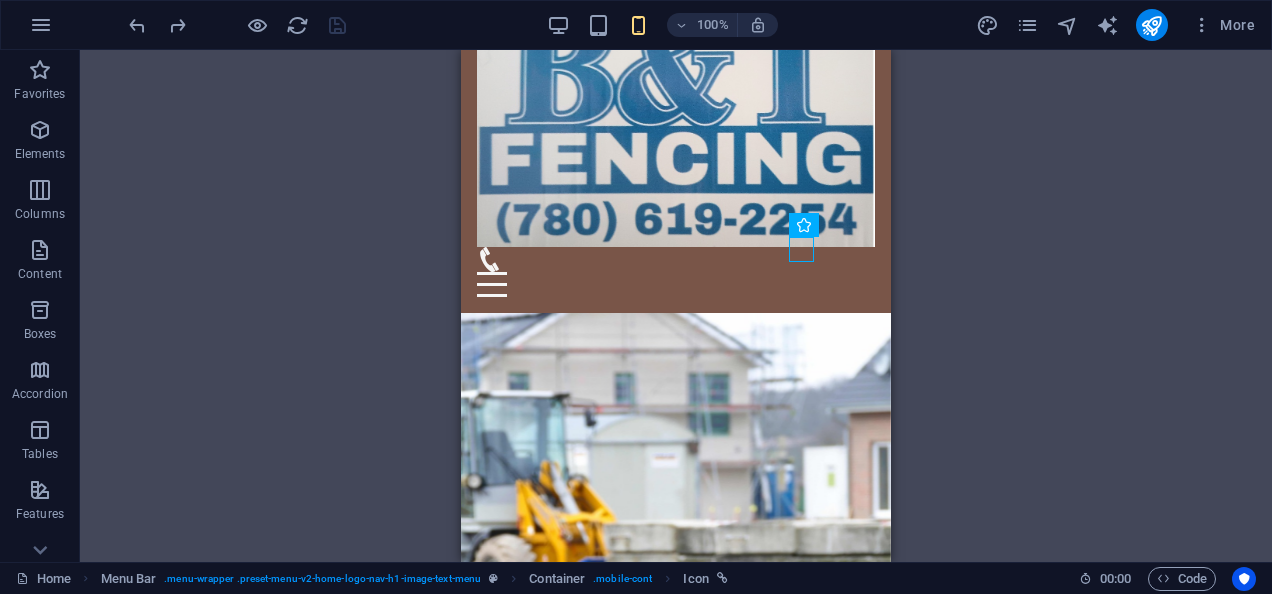 click on "Drag here to replace the existing content. Press “Ctrl” if you want to create a new element.
H2   Text on background   Container   Menu Bar   Menu   Logo   Container   Container   Preset   Text   Spacer   H2   Placeholder   Container   Text   Spacer   Icon   Container" at bounding box center (676, 306) 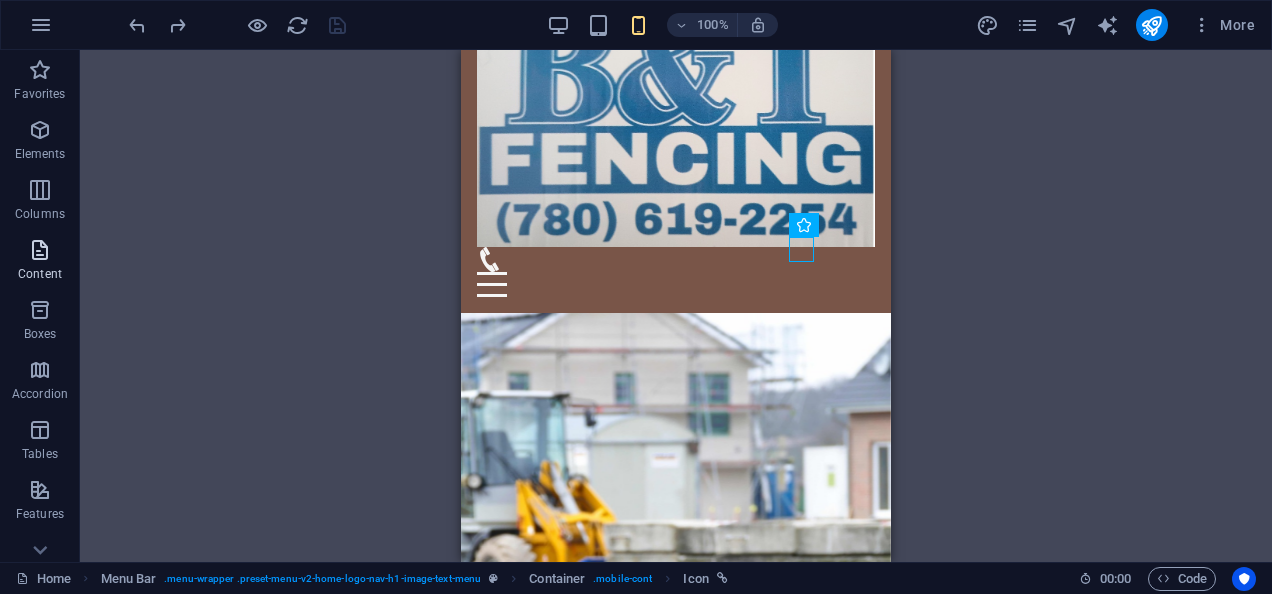 click at bounding box center [40, 250] 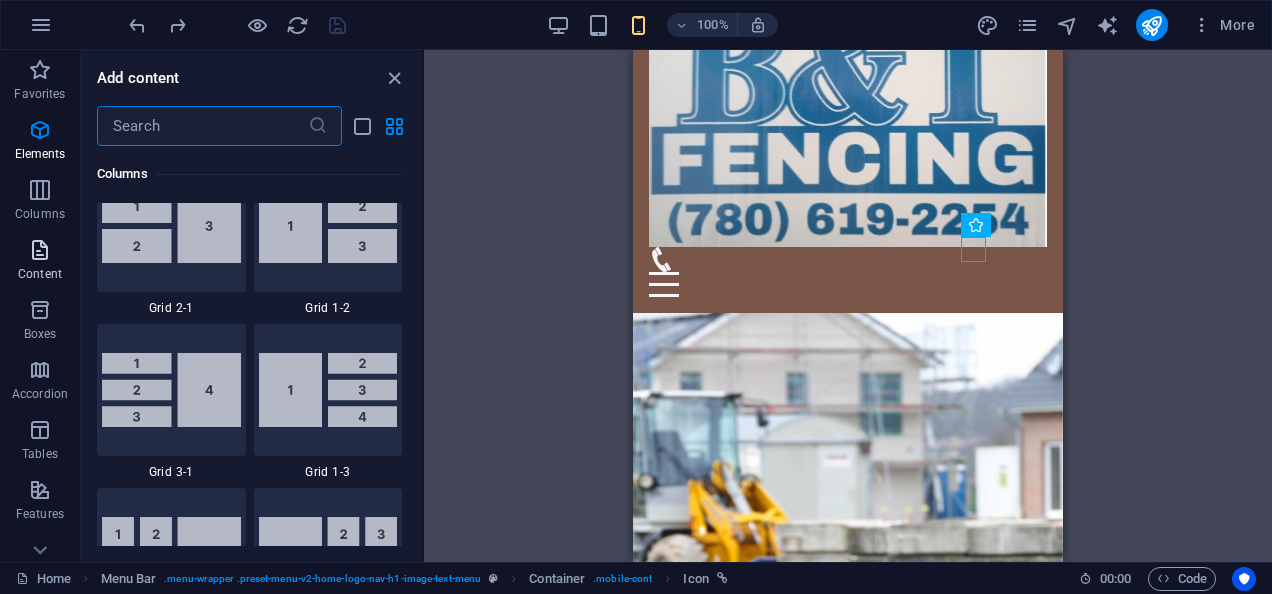 scroll, scrollTop: 3499, scrollLeft: 0, axis: vertical 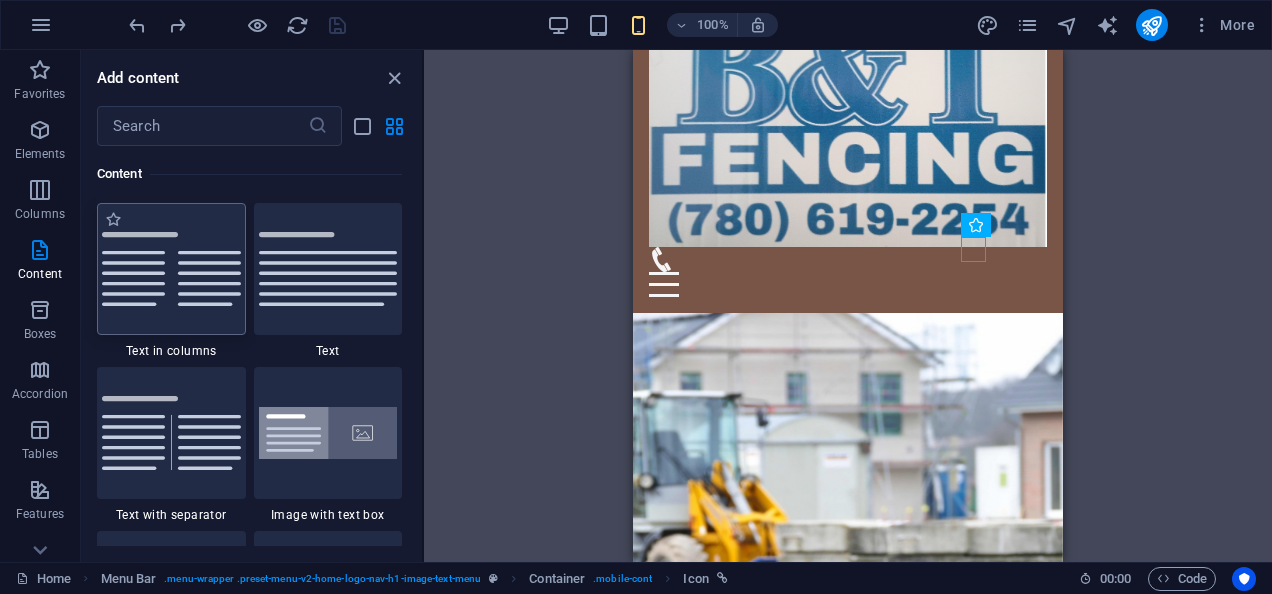 click at bounding box center (171, 269) 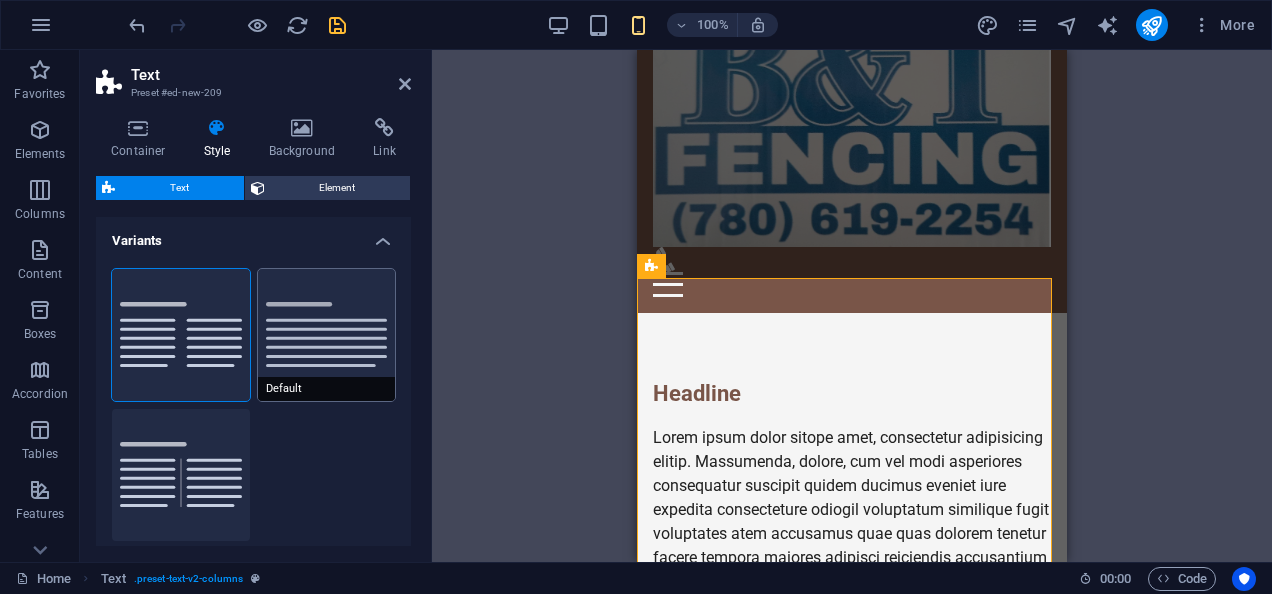 click on "Default" at bounding box center [327, 335] 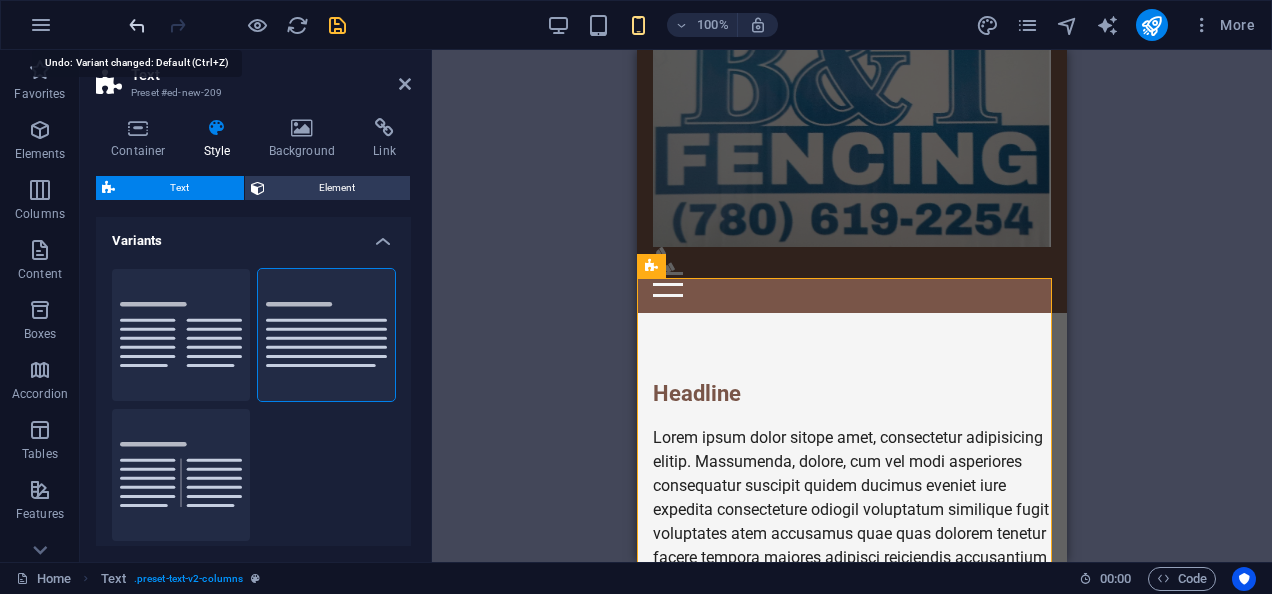 click at bounding box center (137, 25) 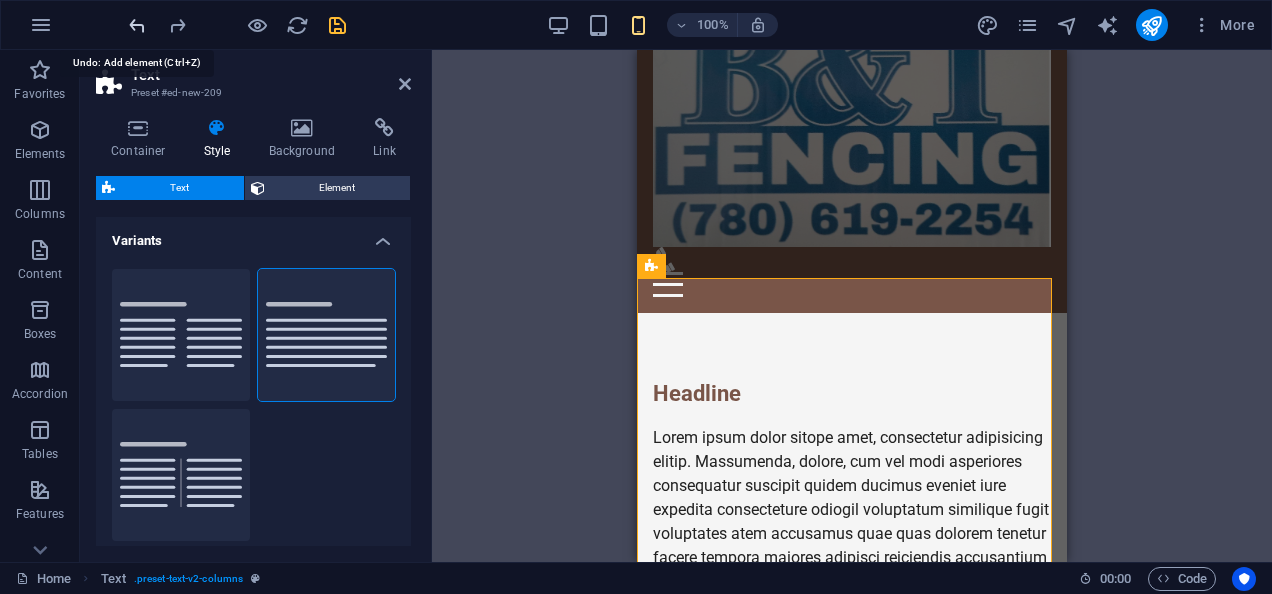 click at bounding box center [137, 25] 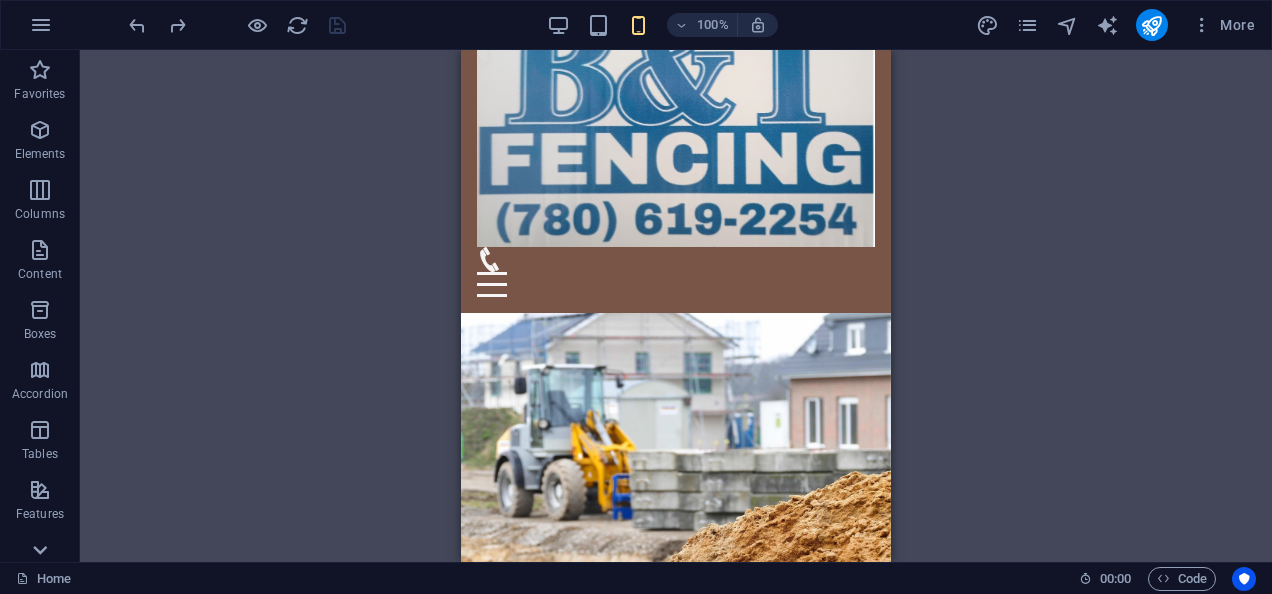 click 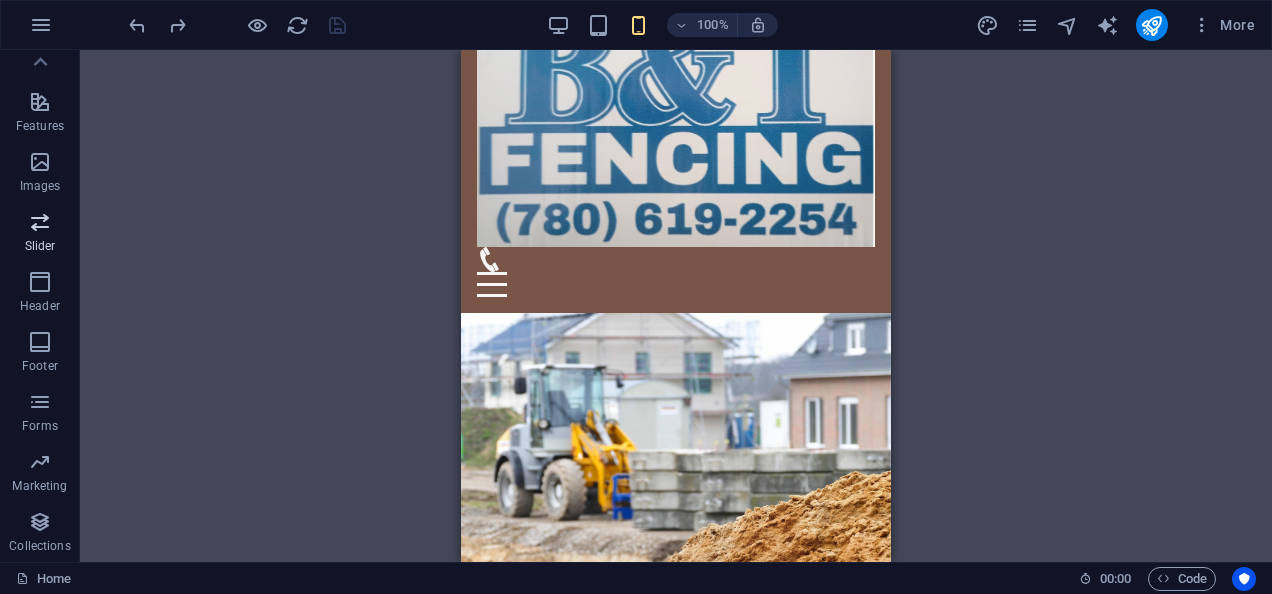 click on "Slider" at bounding box center [40, 234] 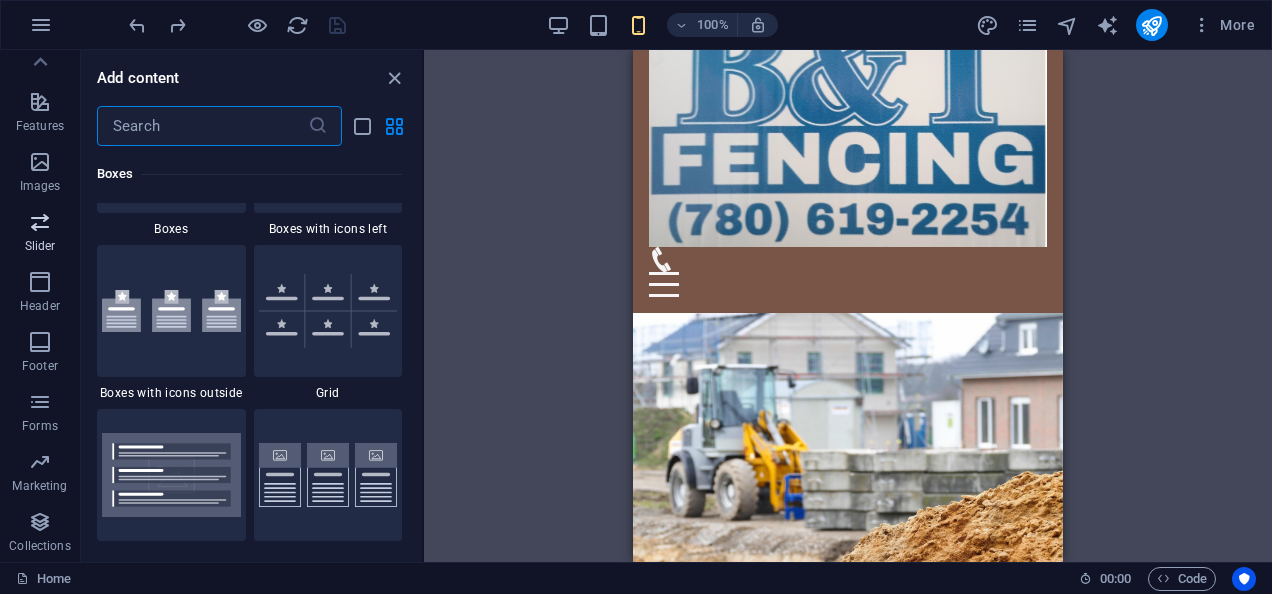 scroll, scrollTop: 11337, scrollLeft: 0, axis: vertical 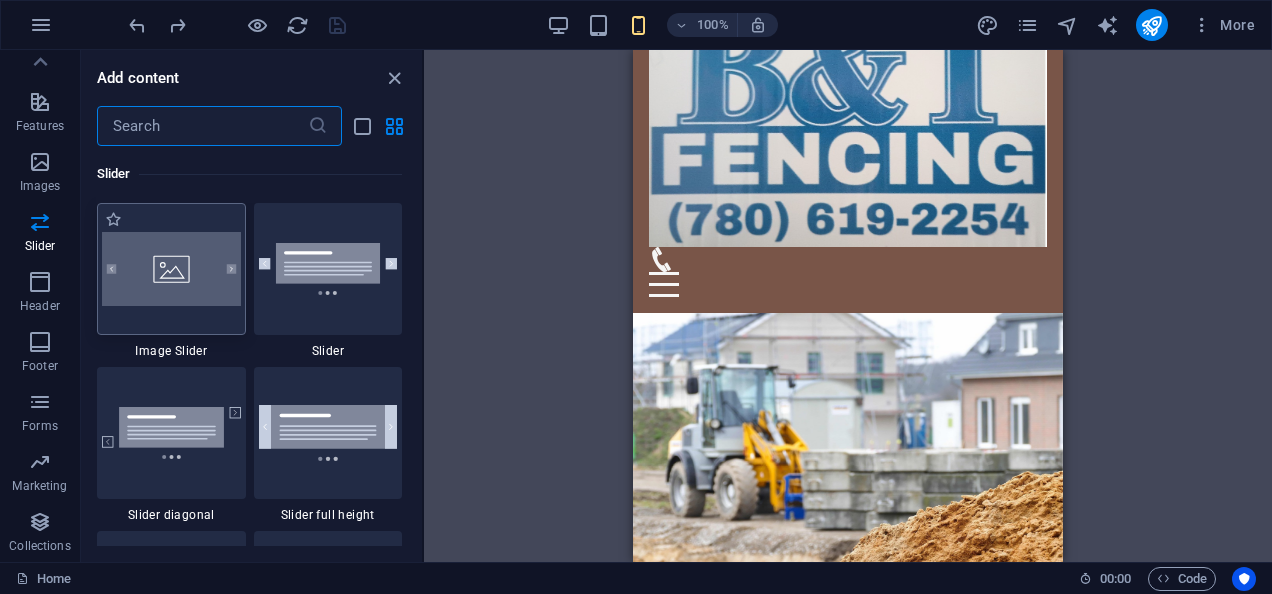 click at bounding box center (171, 269) 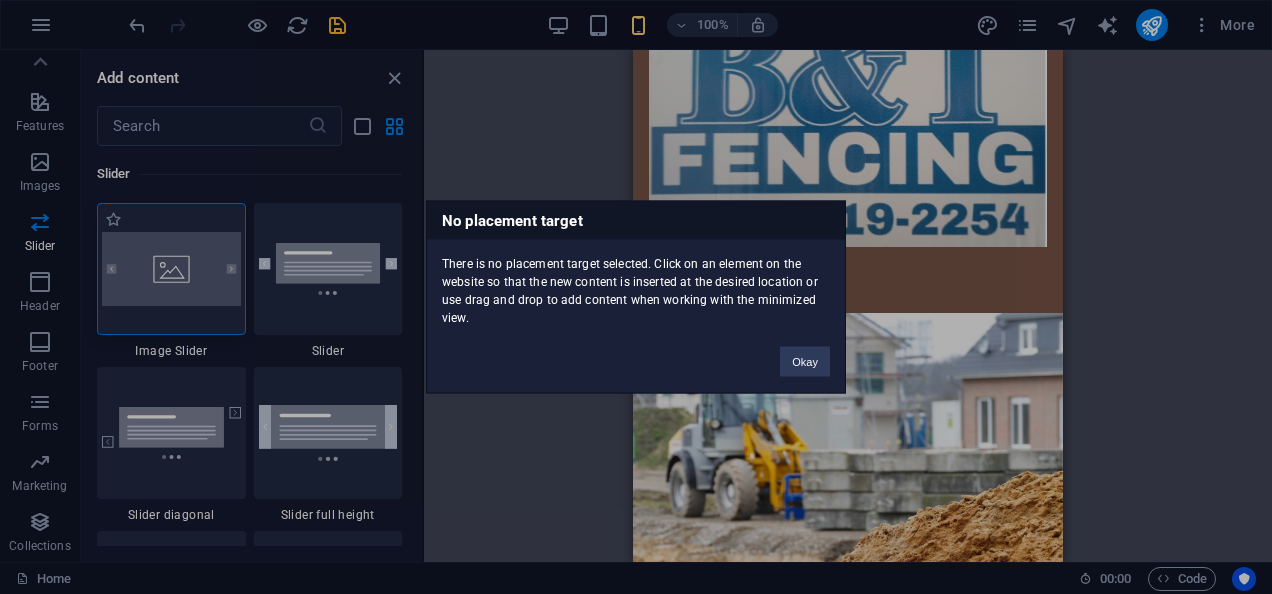 click on "No placement target There is no placement target selected. Click on an element on the website so that the new content is inserted at the desired location or use drag and drop to add content when working with the minimized view. Okay" at bounding box center (636, 297) 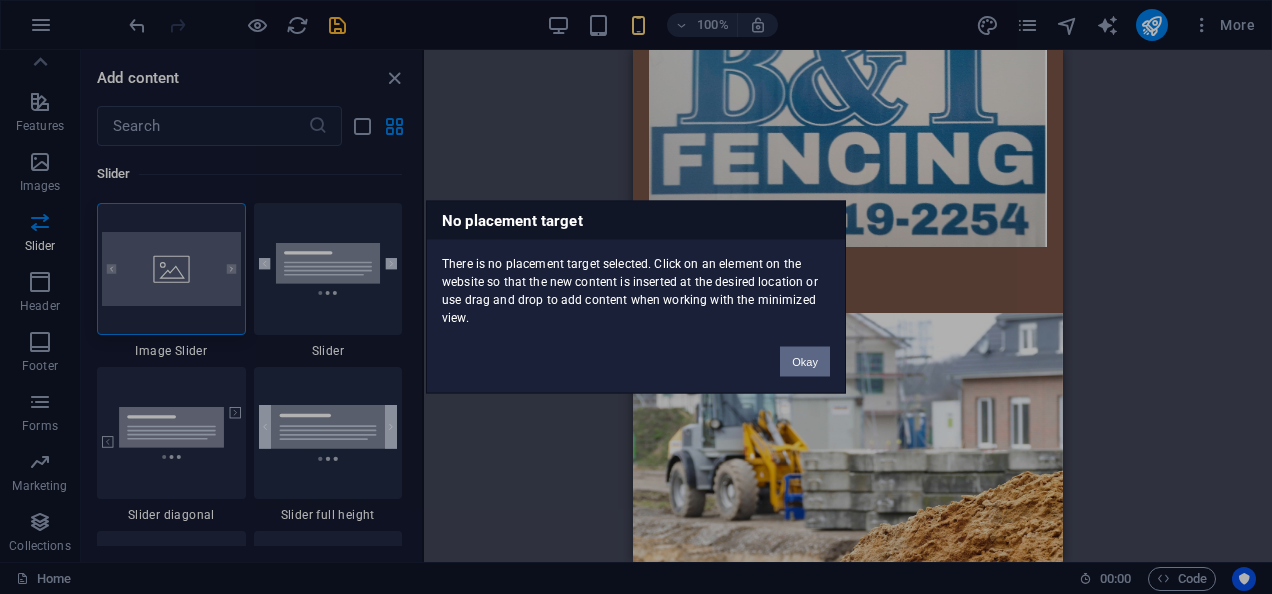 click on "Okay" at bounding box center [805, 362] 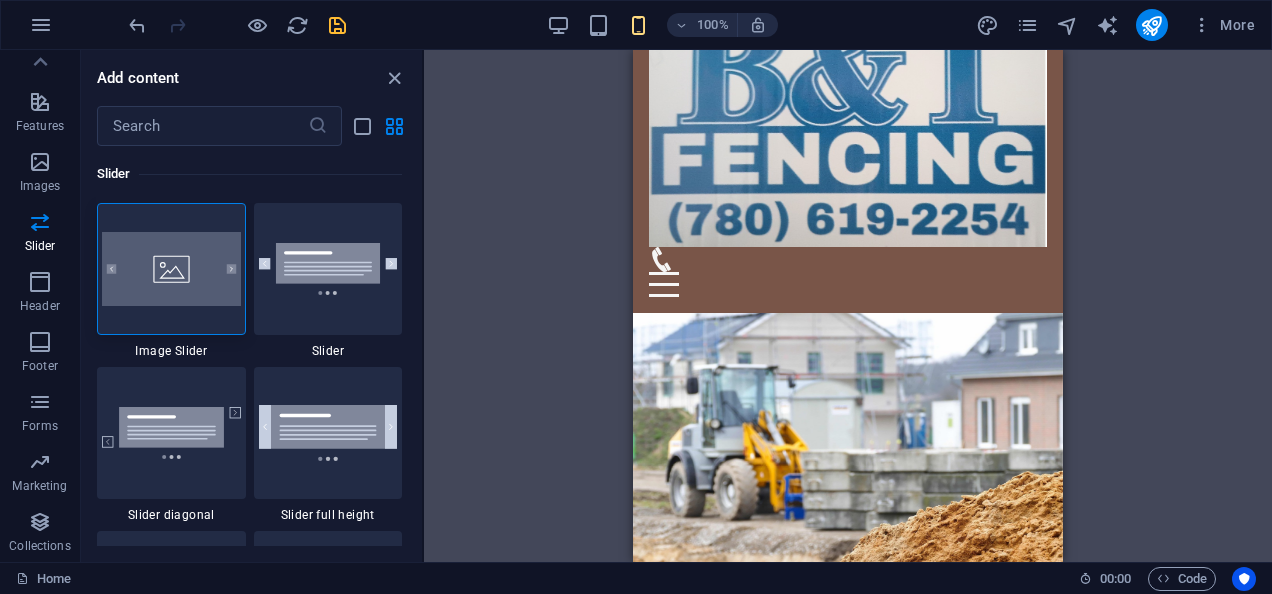 click on "Drag here to replace the existing content. Press “Ctrl” if you want to create a new element.
H2   Text on background   Container   Menu Bar   Menu   Logo   Container   Container   Preset   Text   Spacer   H2   Placeholder   Container   Text   Spacer   Icon   Container   Text" at bounding box center (848, 306) 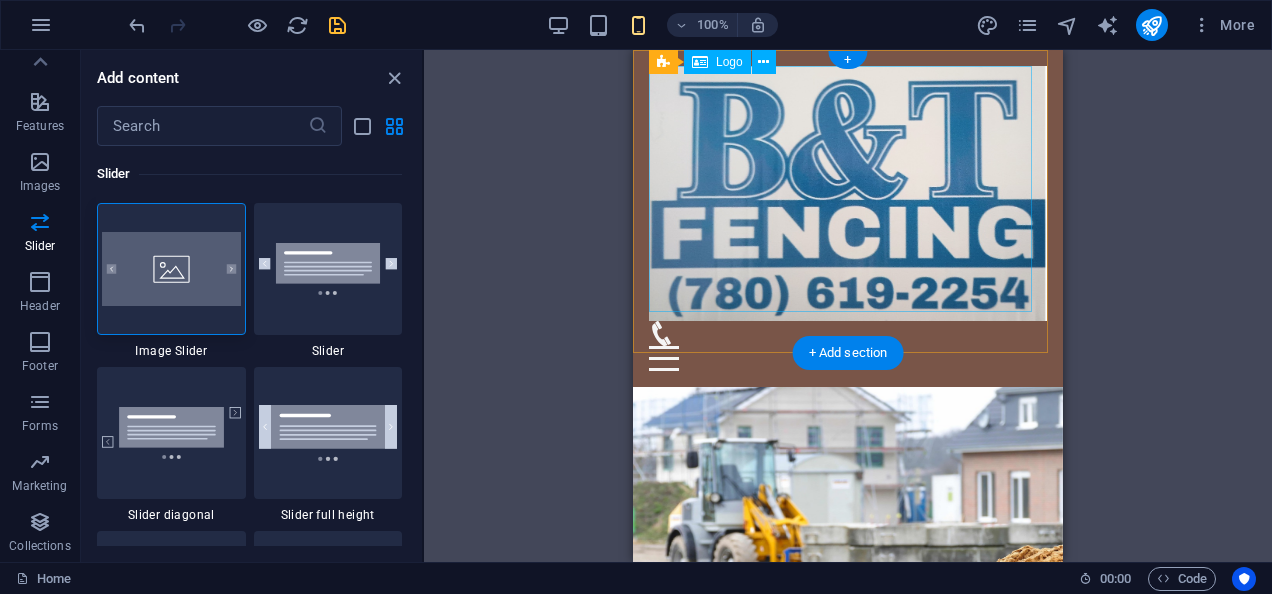 click at bounding box center (848, 193) 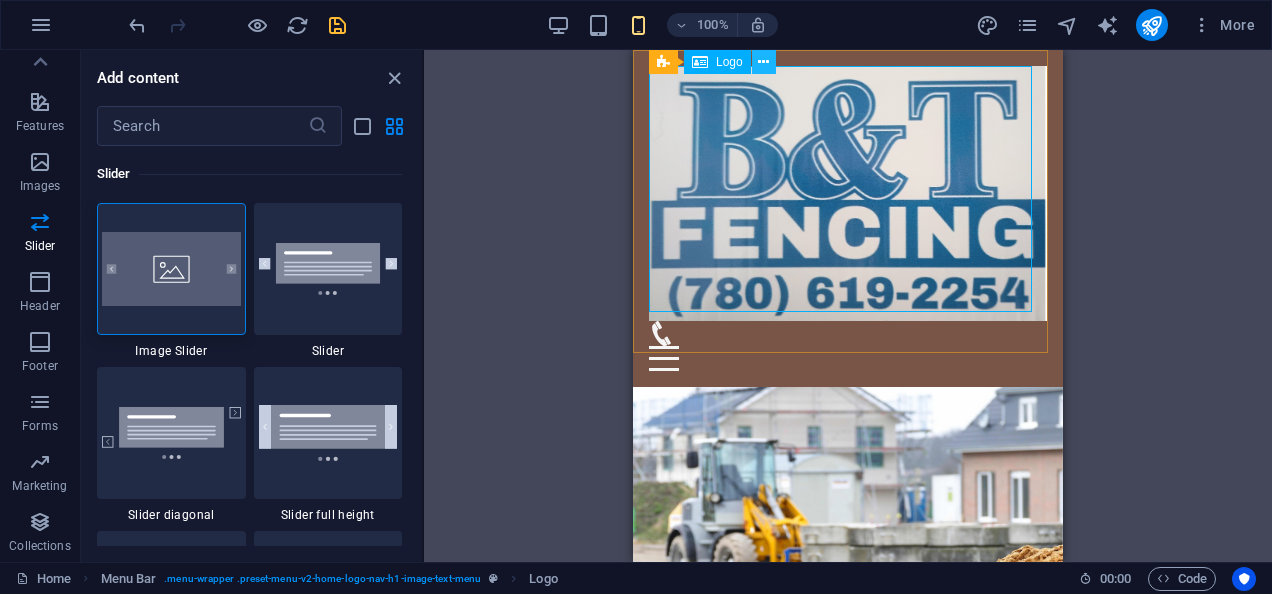 click at bounding box center [763, 62] 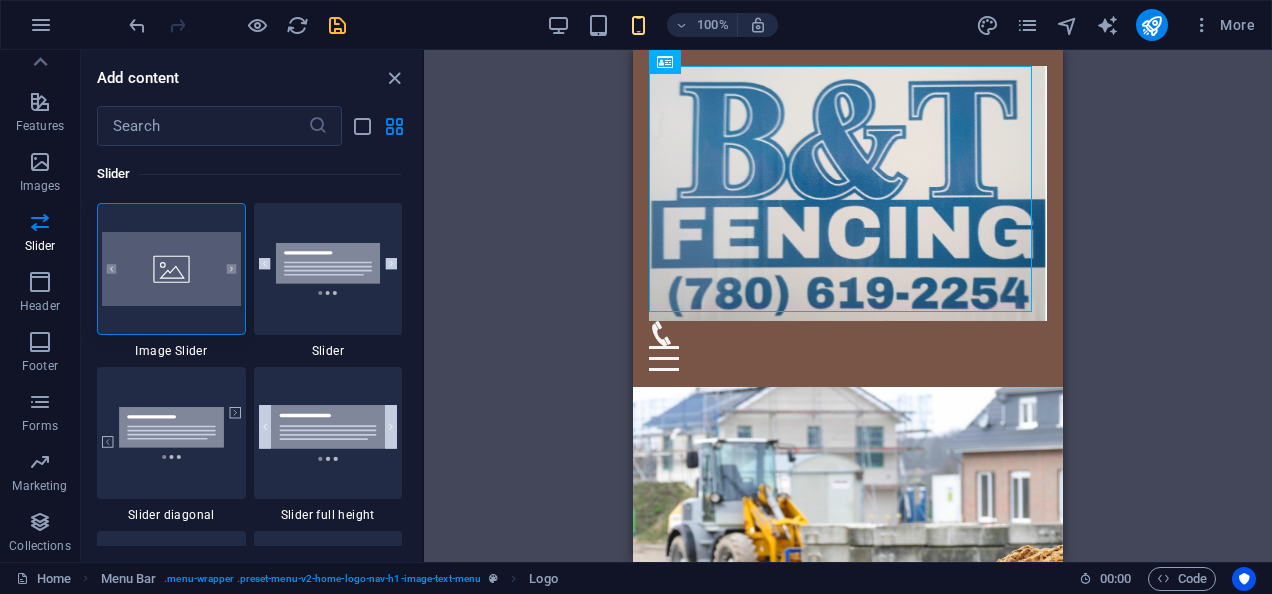 click on "Drag here to replace the existing content. Press “Ctrl” if you want to create a new element.
H2   Text on background   Container   Menu Bar   Menu   Menu Bar   Logo   Container   Container   Preset   Text   Spacer   H2   Placeholder   Container   Text   Spacer   Icon   Container   Text" at bounding box center [848, 306] 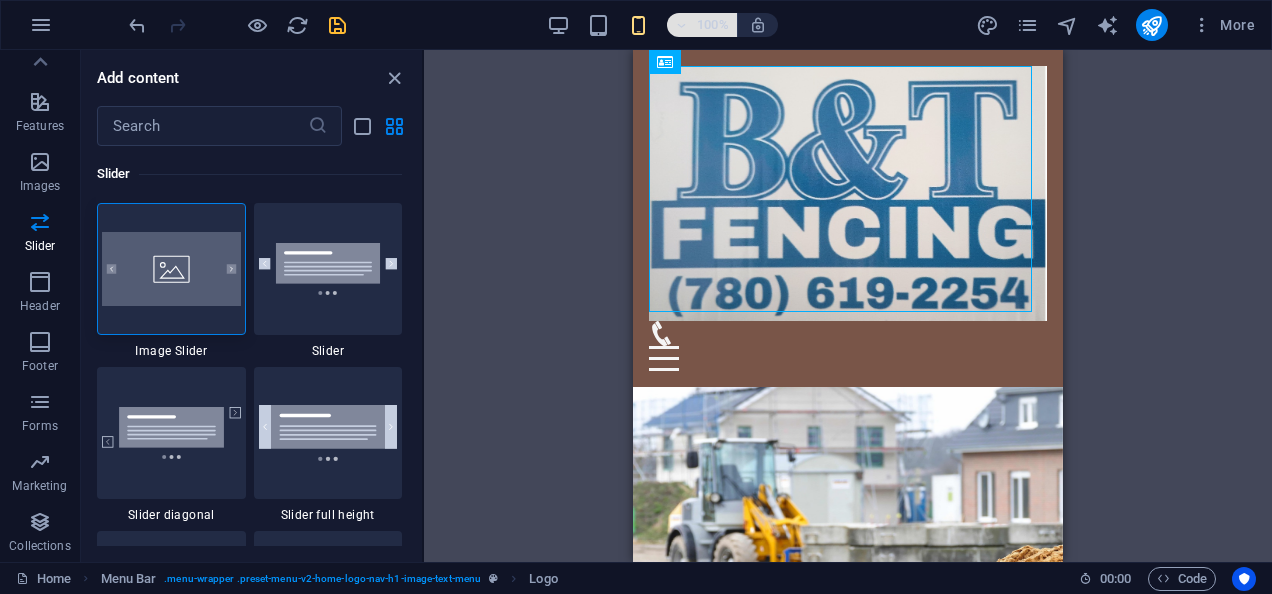 click on "100%" at bounding box center [702, 25] 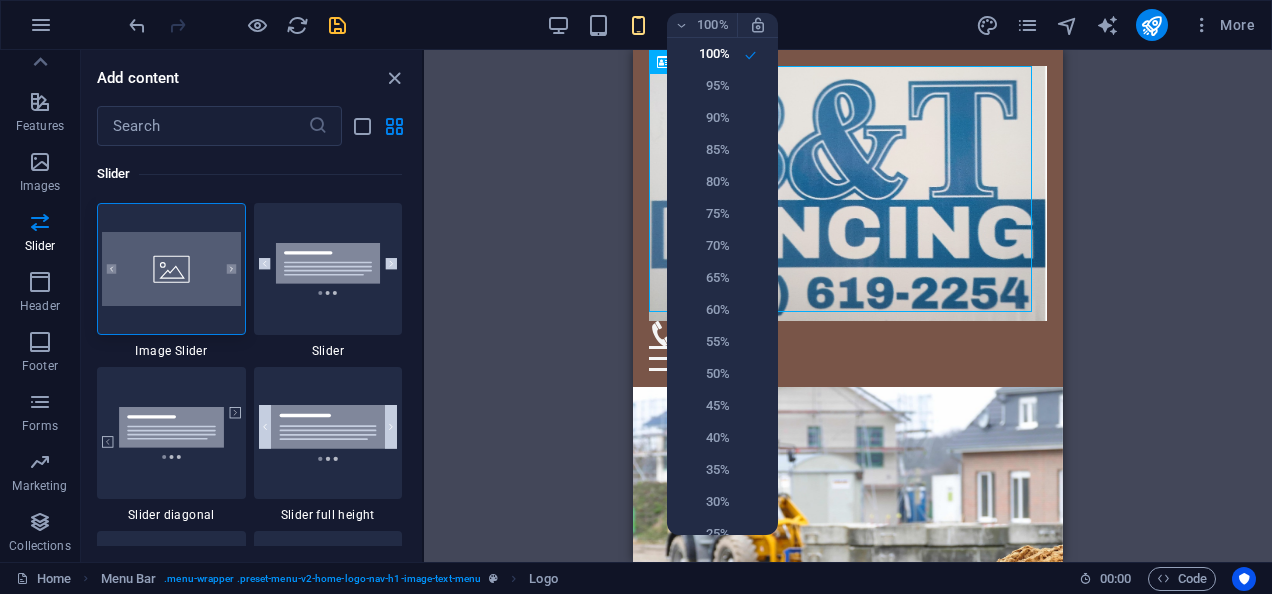 click at bounding box center (636, 297) 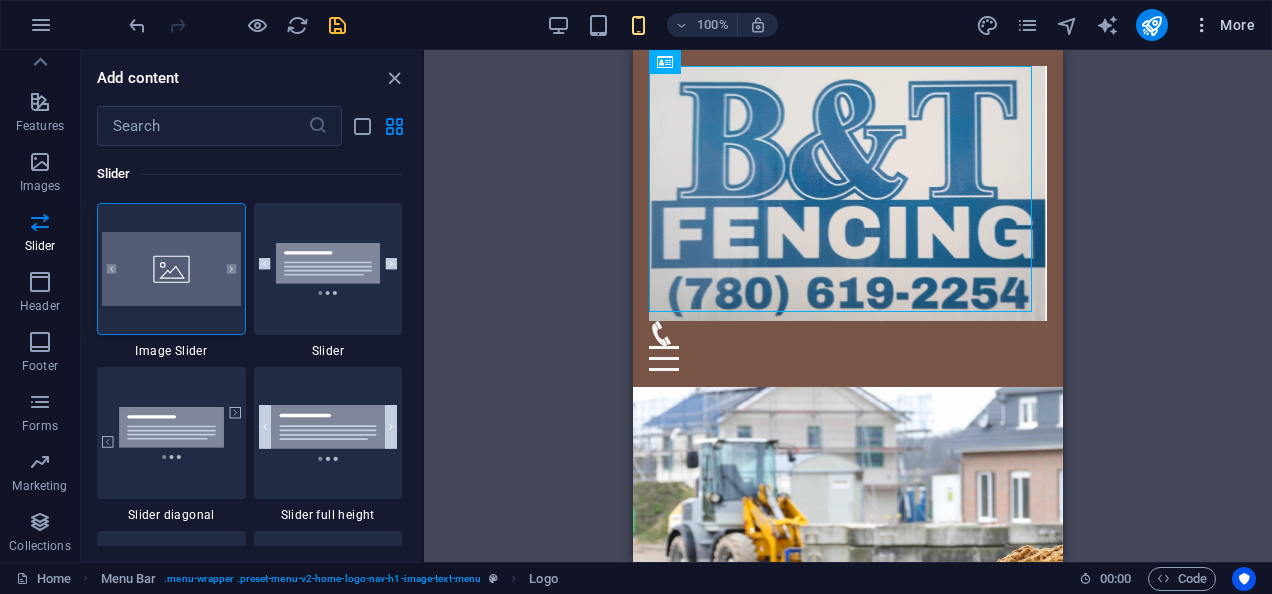 click on "More" at bounding box center (1223, 25) 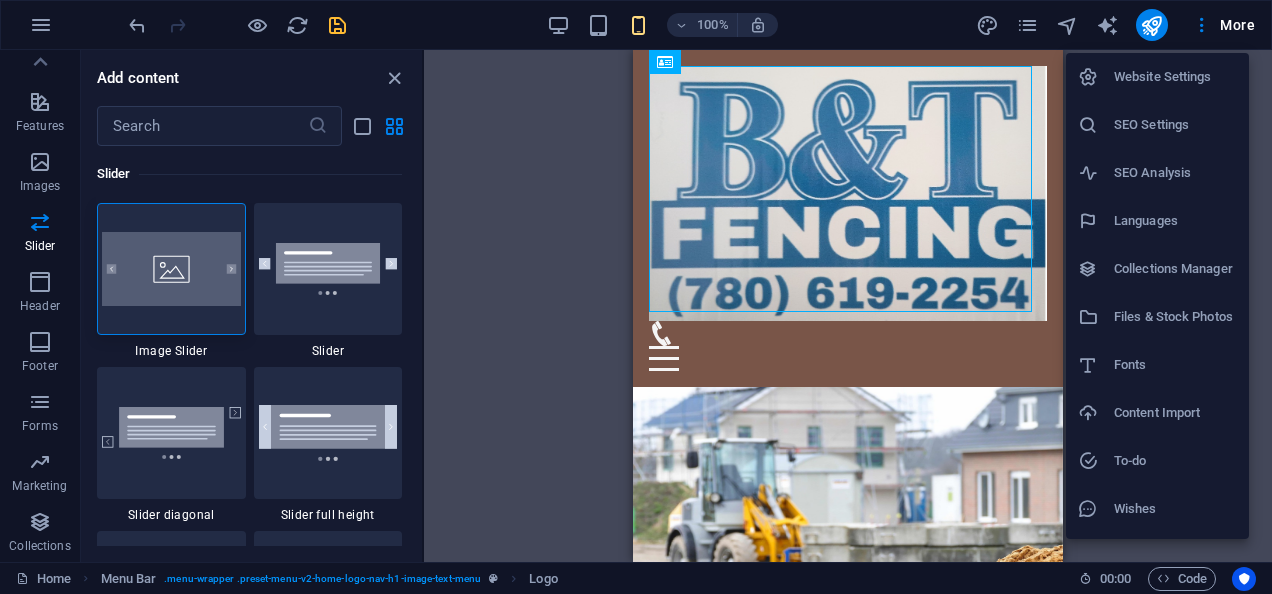 click on "Collections Manager" at bounding box center (1175, 269) 